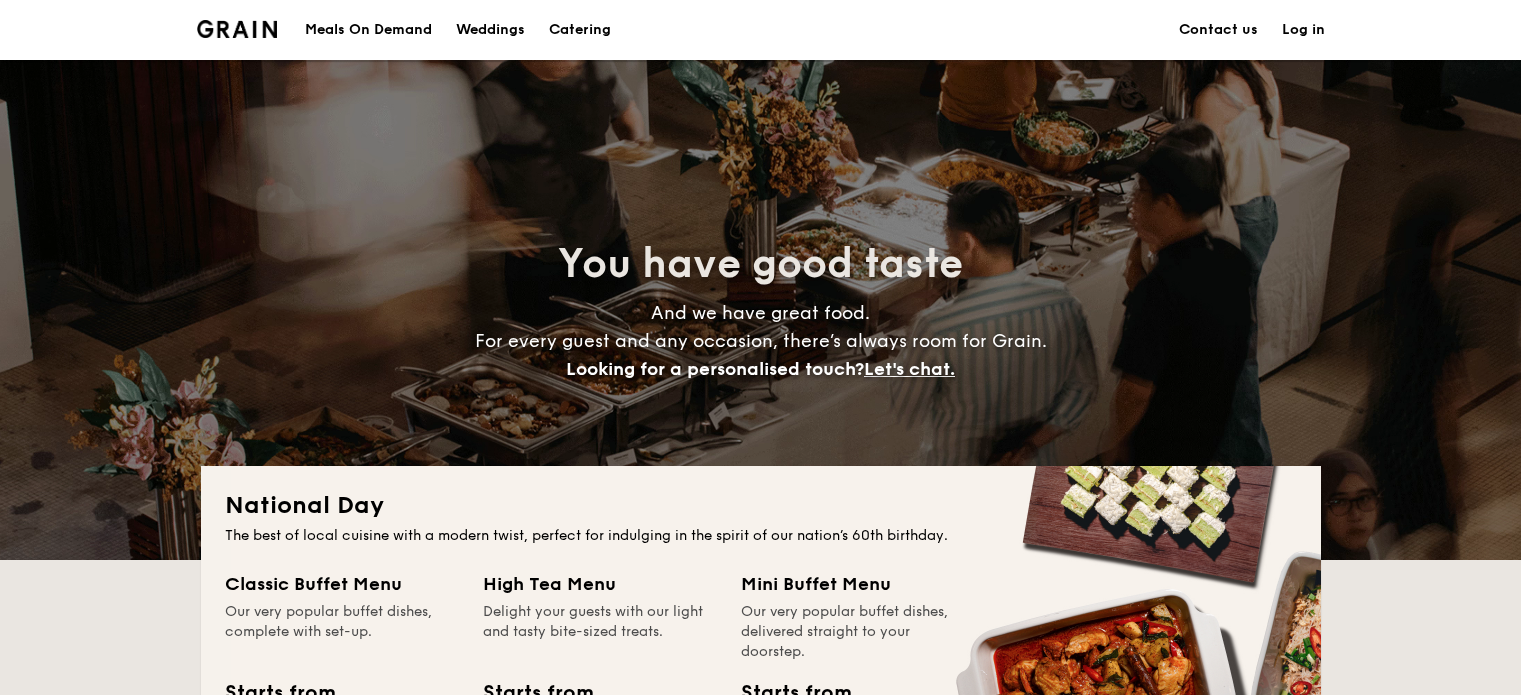 scroll, scrollTop: 0, scrollLeft: 0, axis: both 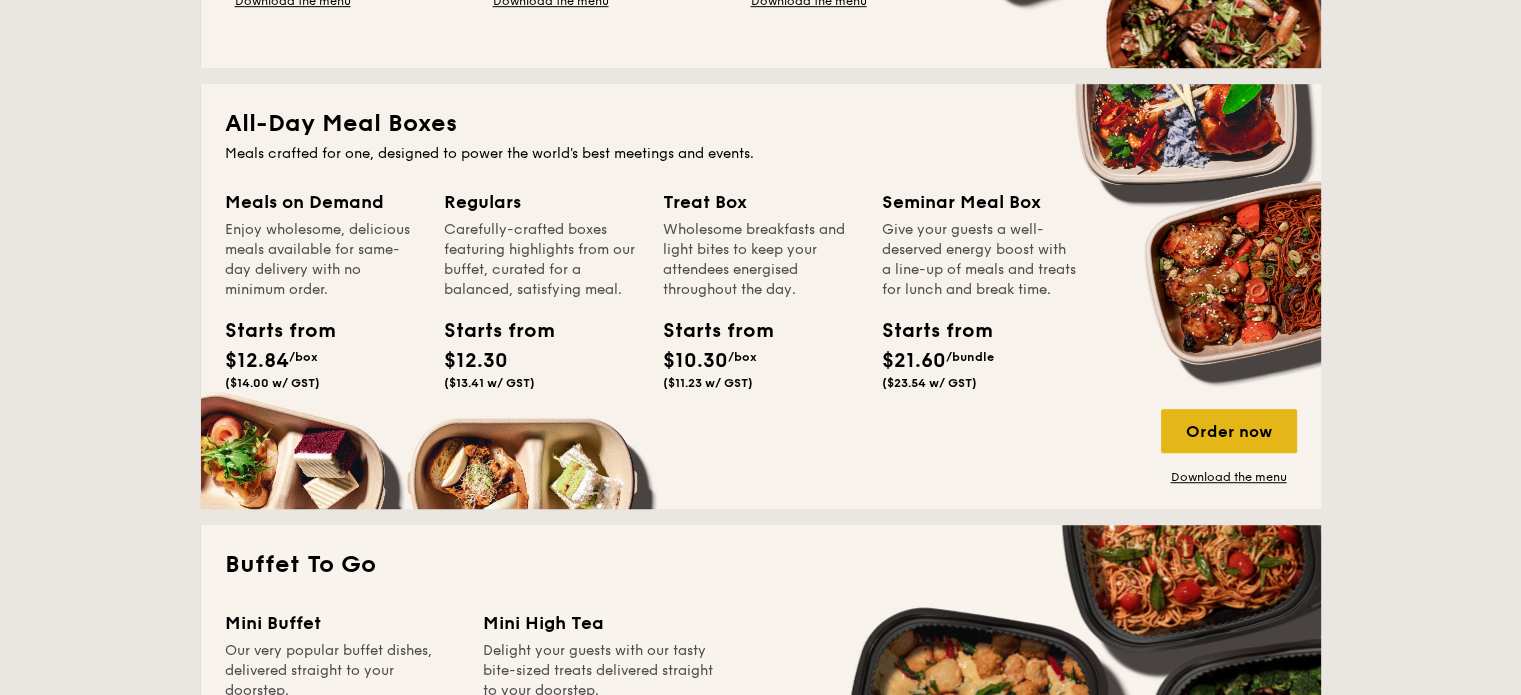 click on "Order now" at bounding box center [1229, 431] 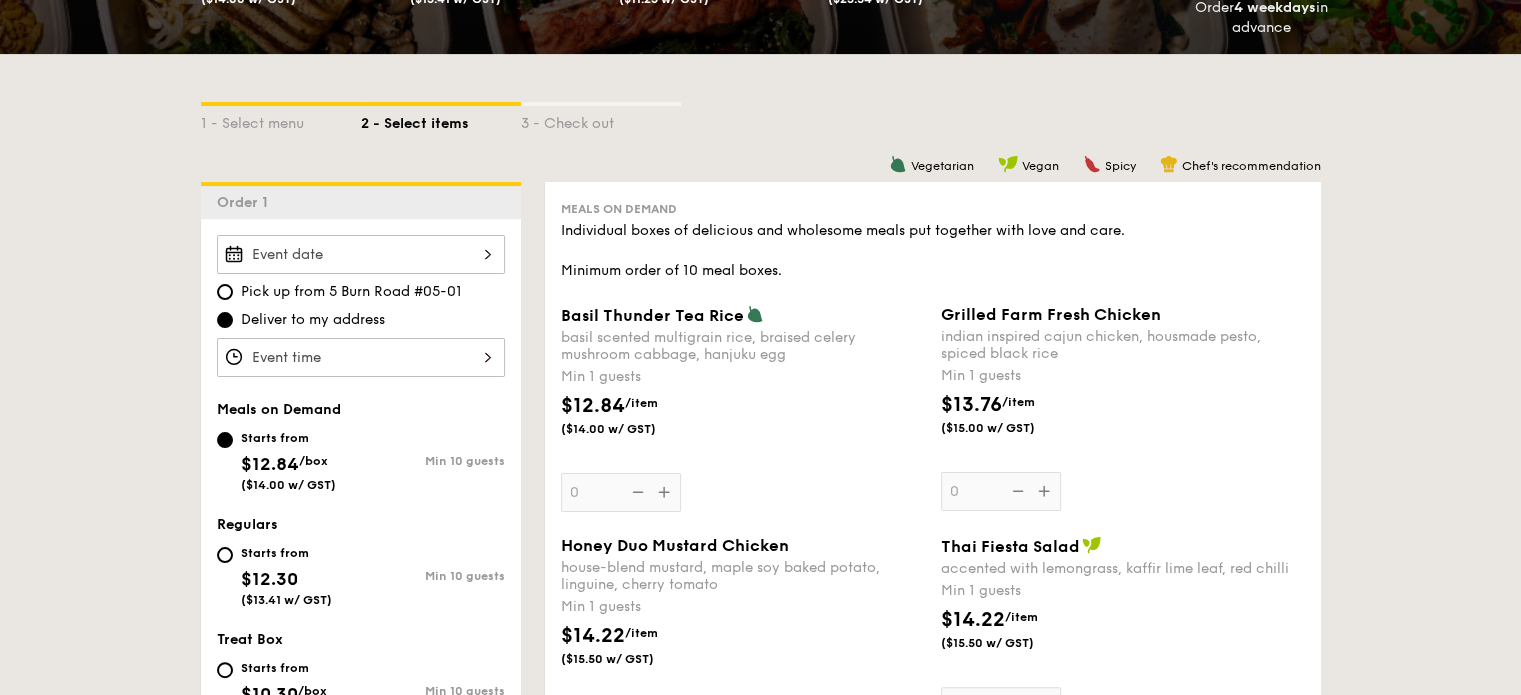 scroll, scrollTop: 384, scrollLeft: 0, axis: vertical 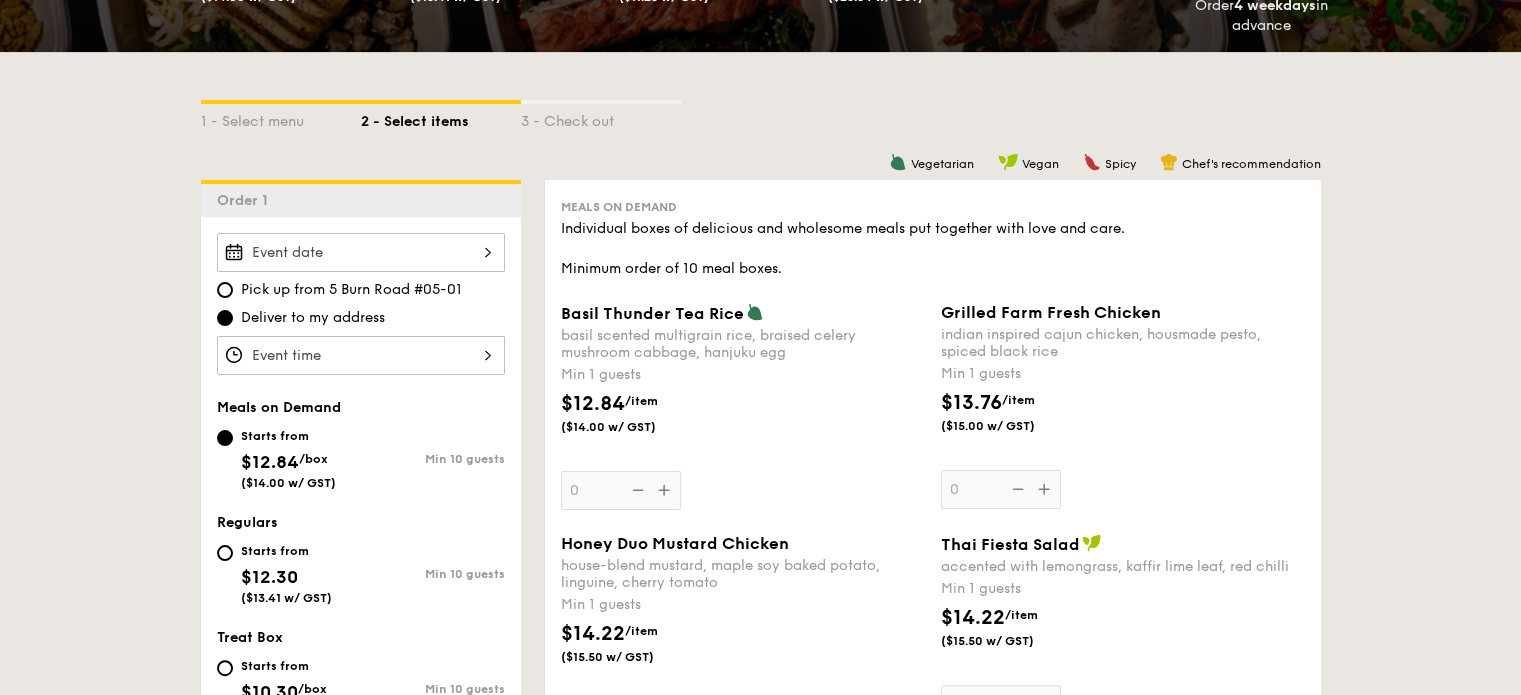 click at bounding box center (361, 252) 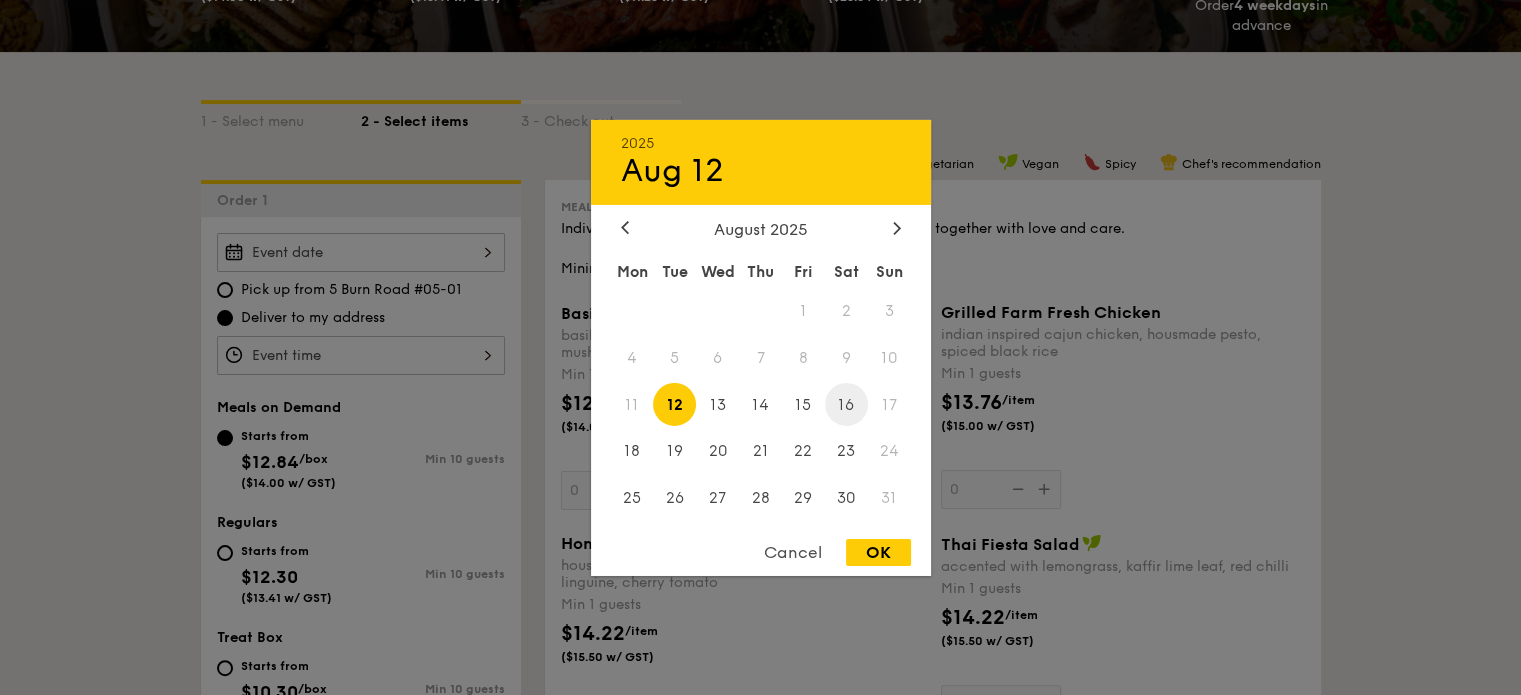 click on "16" at bounding box center (846, 404) 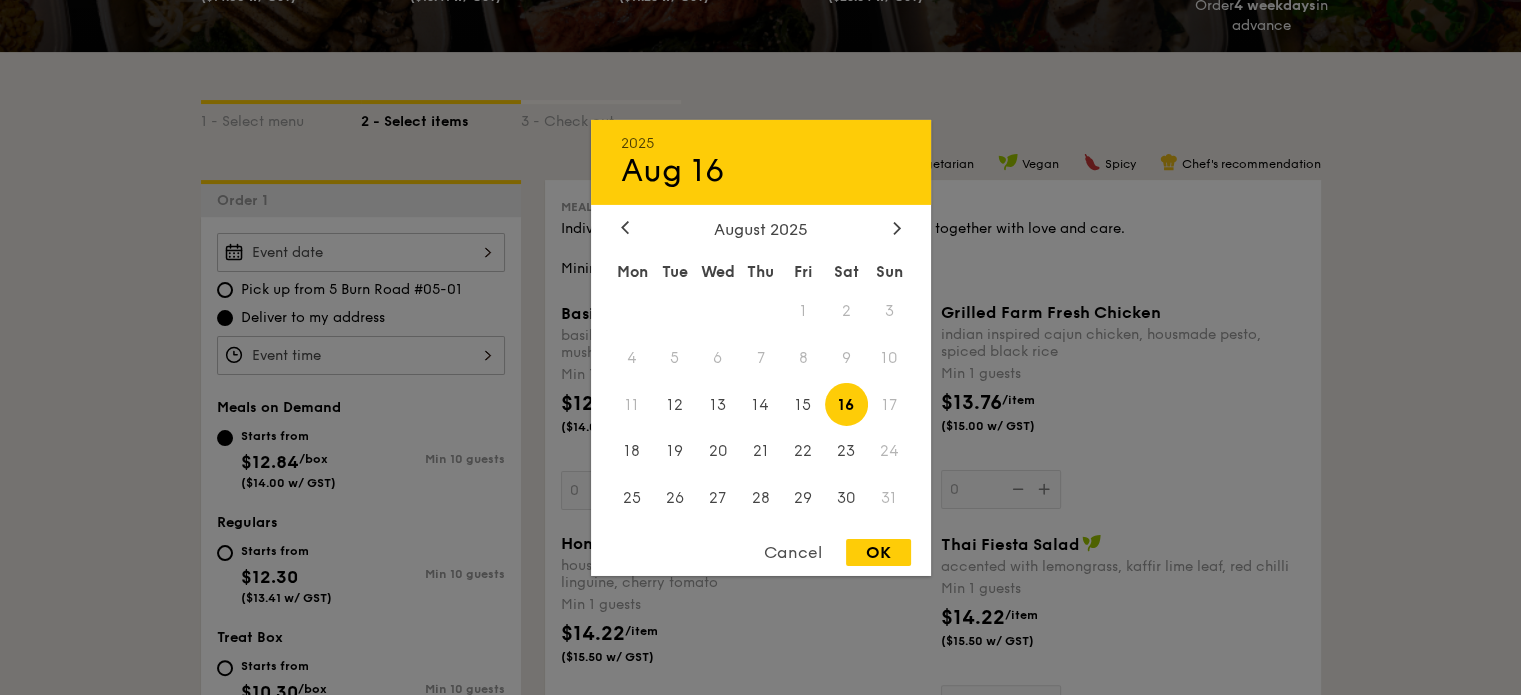 click on "OK" at bounding box center (878, 552) 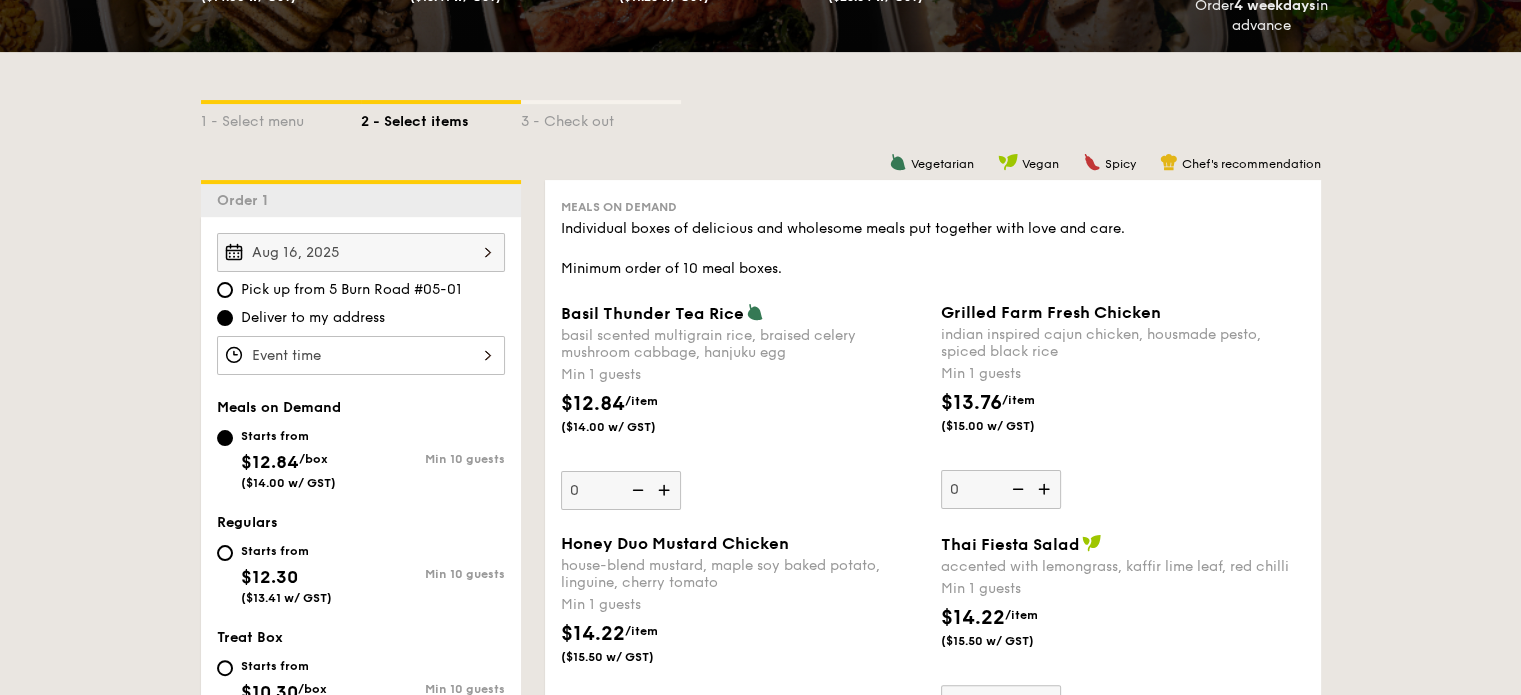 click at bounding box center (361, 355) 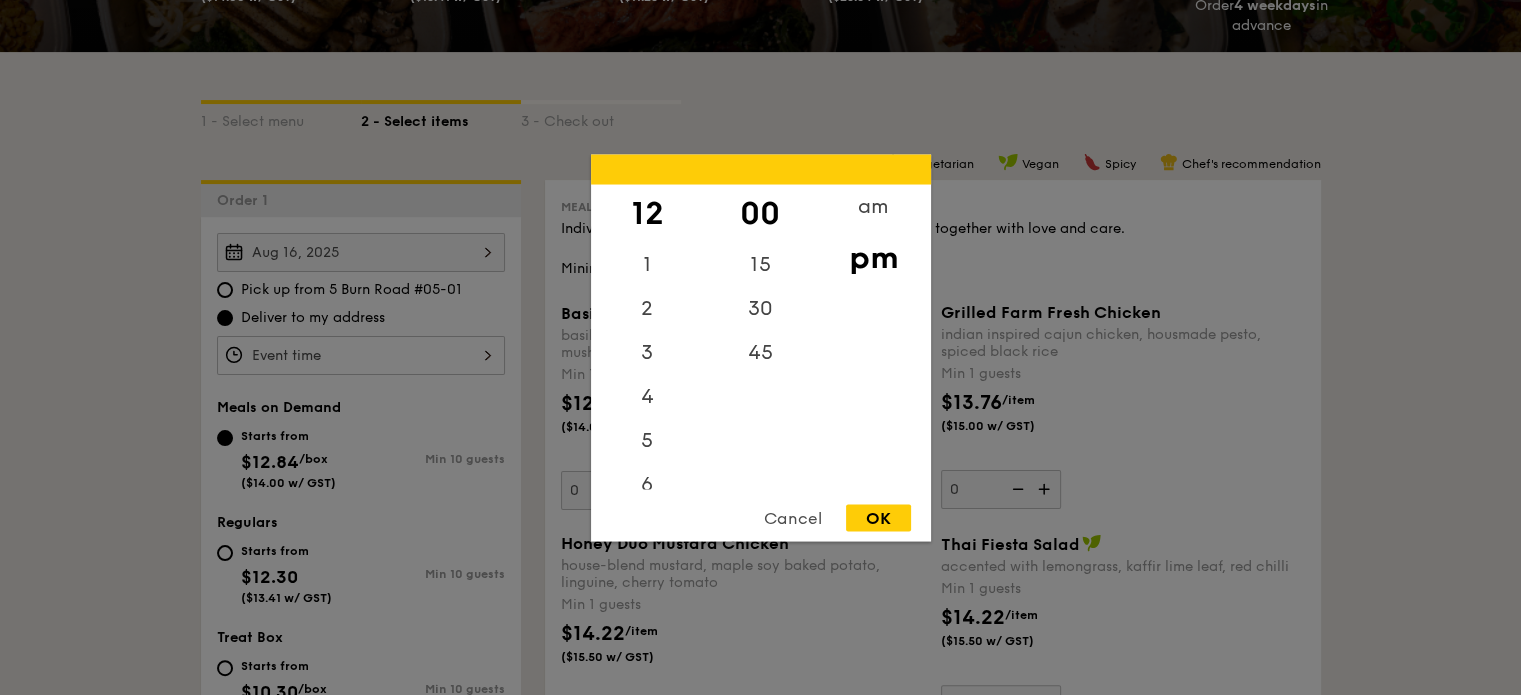click on "OK" at bounding box center (878, 517) 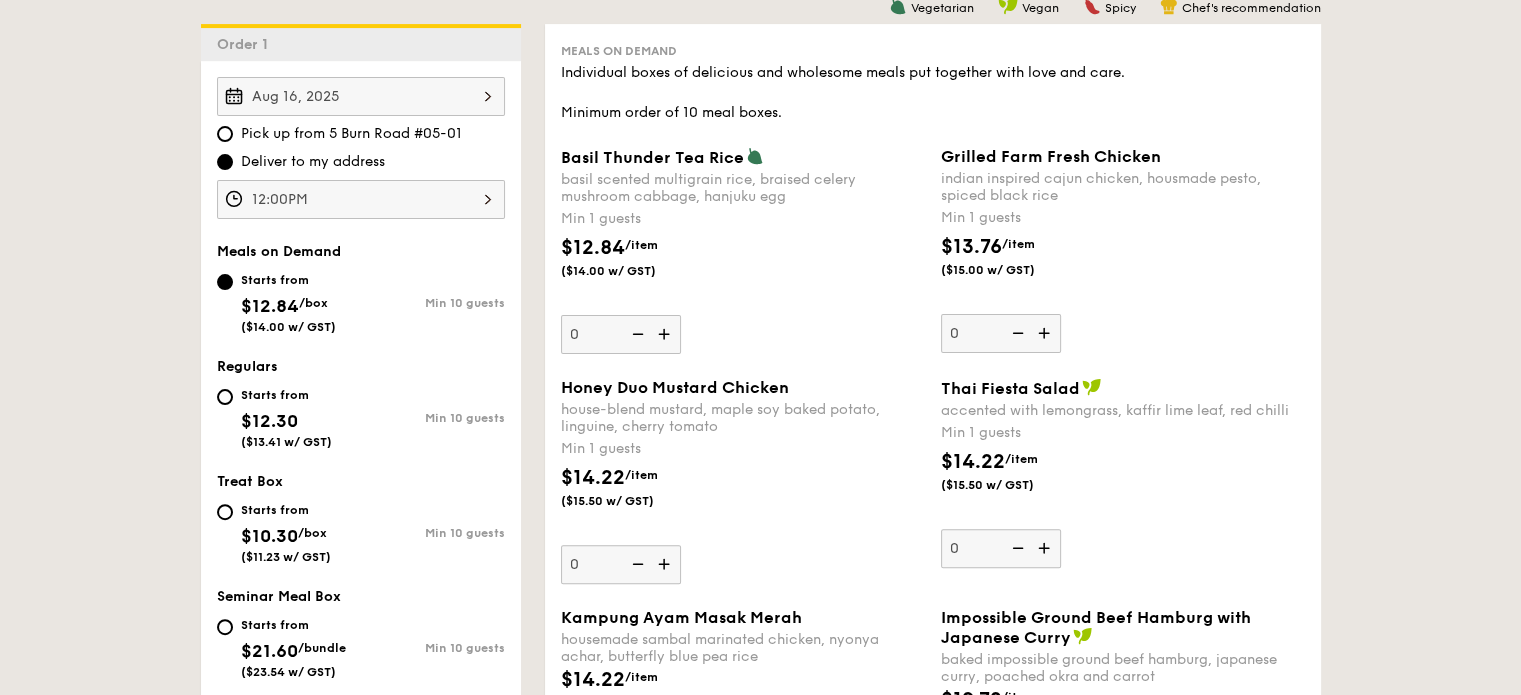 scroll, scrollTop: 534, scrollLeft: 0, axis: vertical 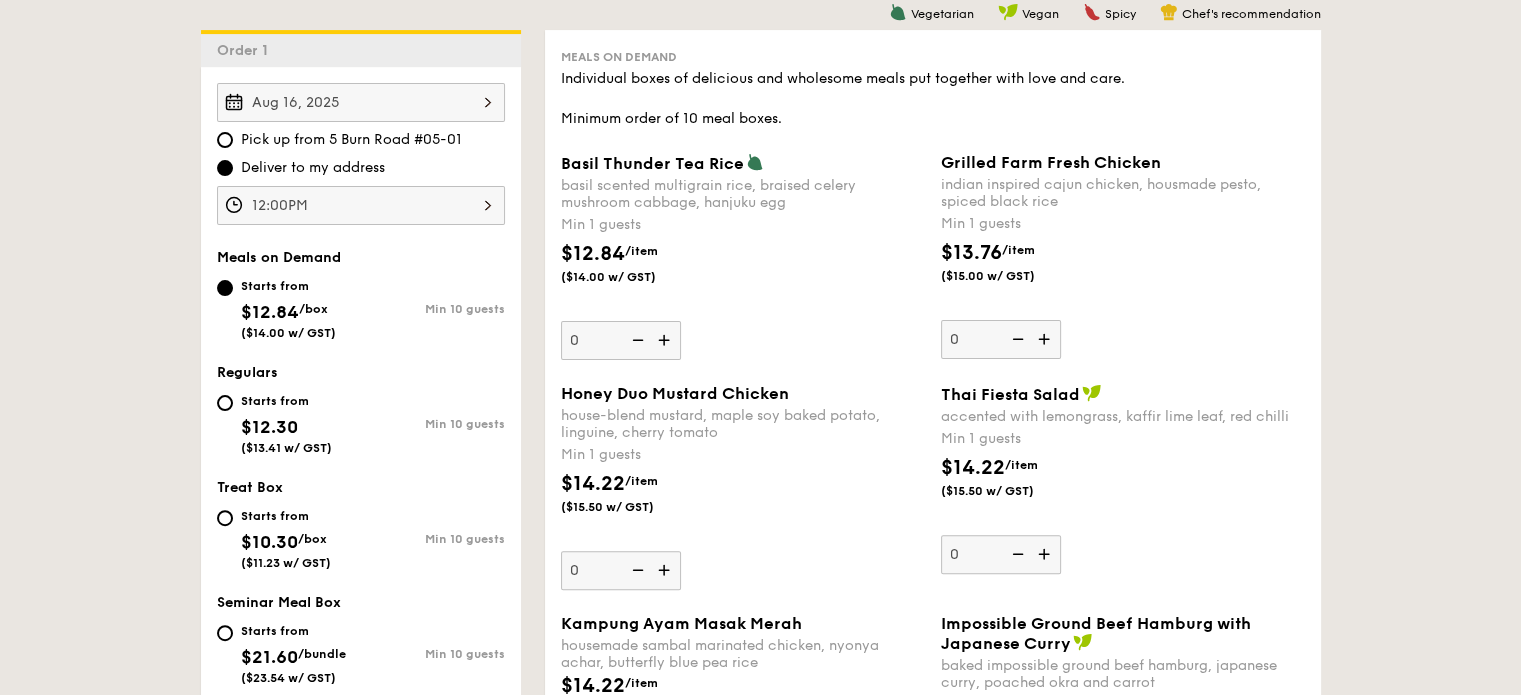 click at bounding box center (1046, 339) 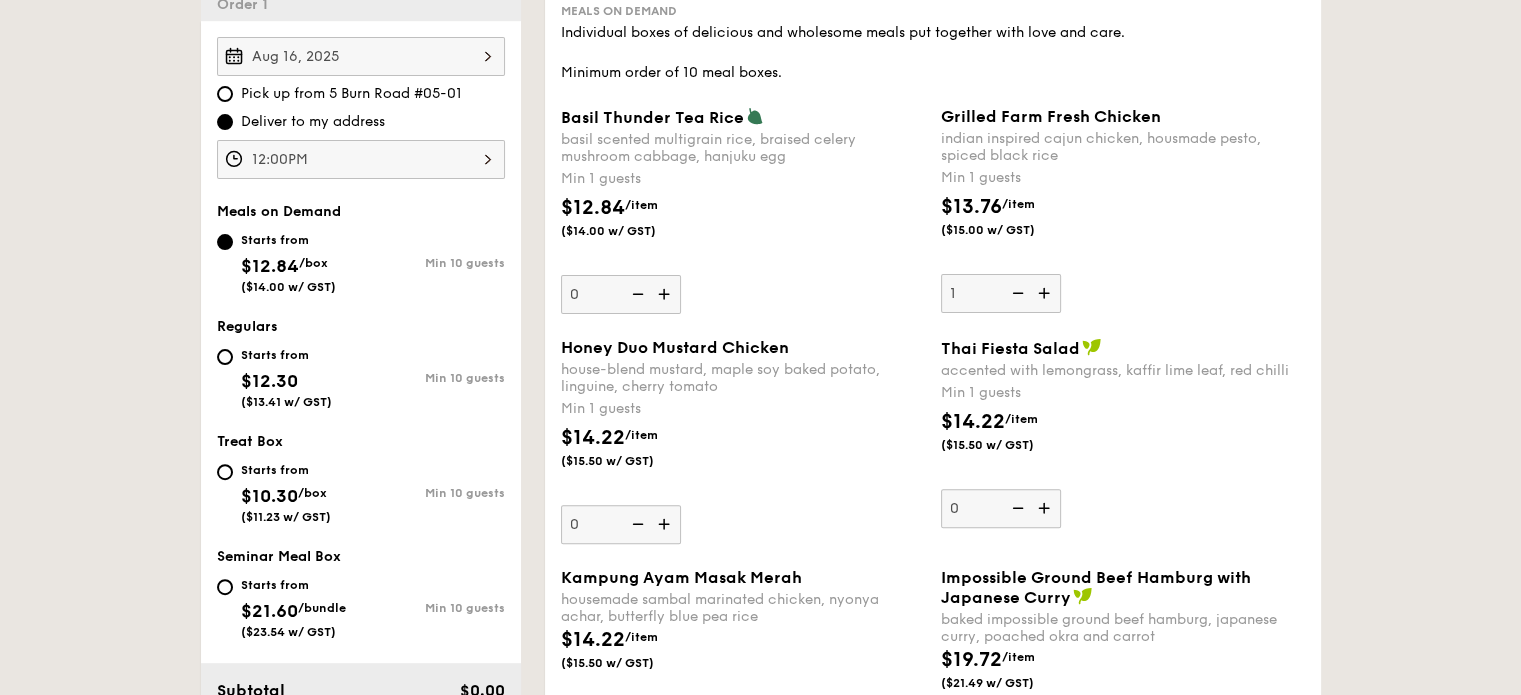 scroll, scrollTop: 580, scrollLeft: 0, axis: vertical 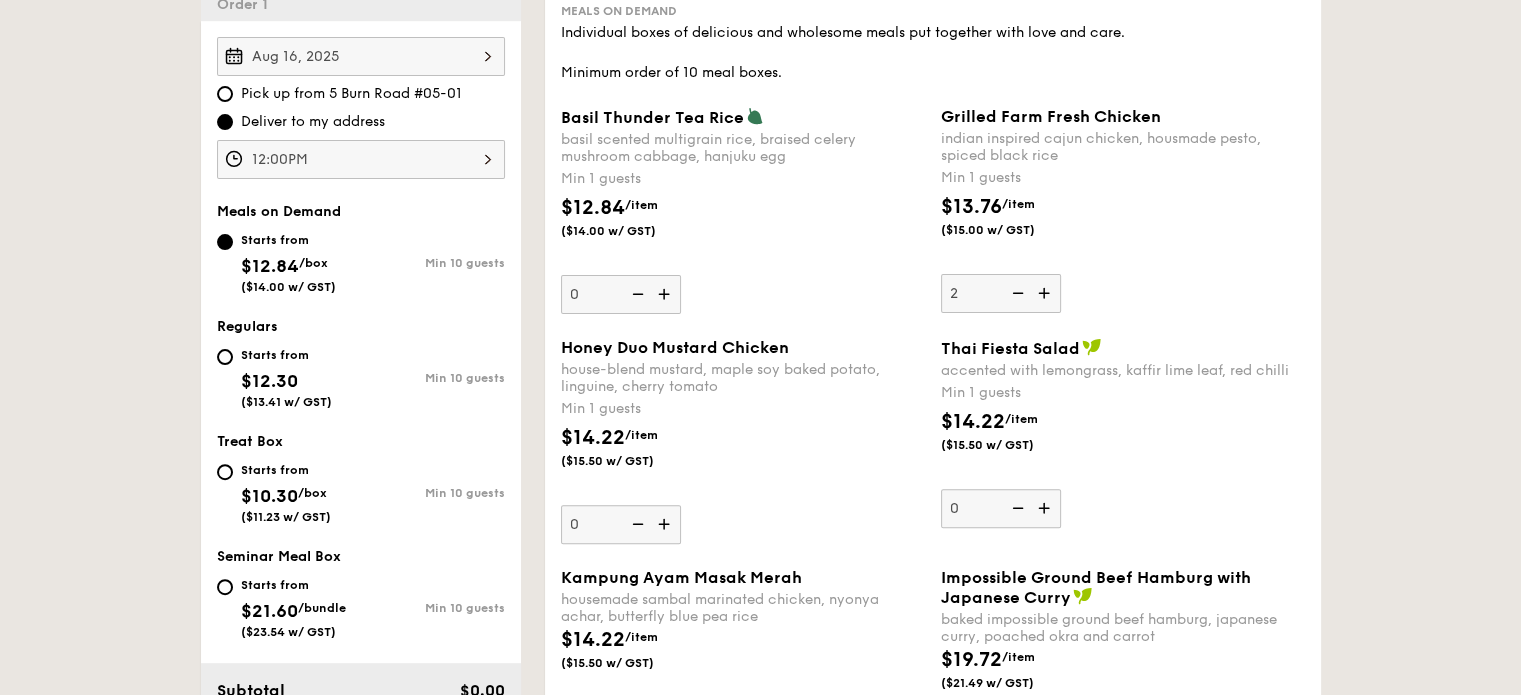 click at bounding box center [1046, 293] 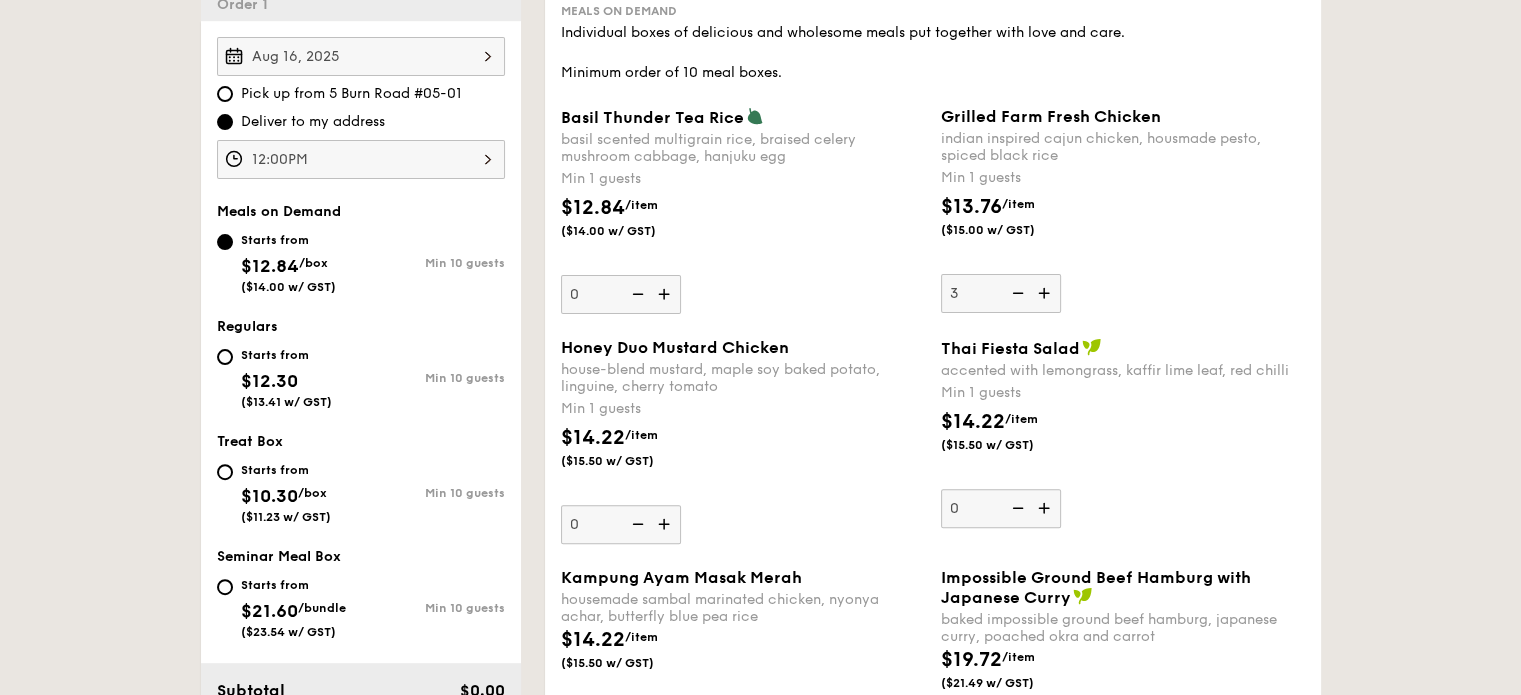 click at bounding box center [1046, 293] 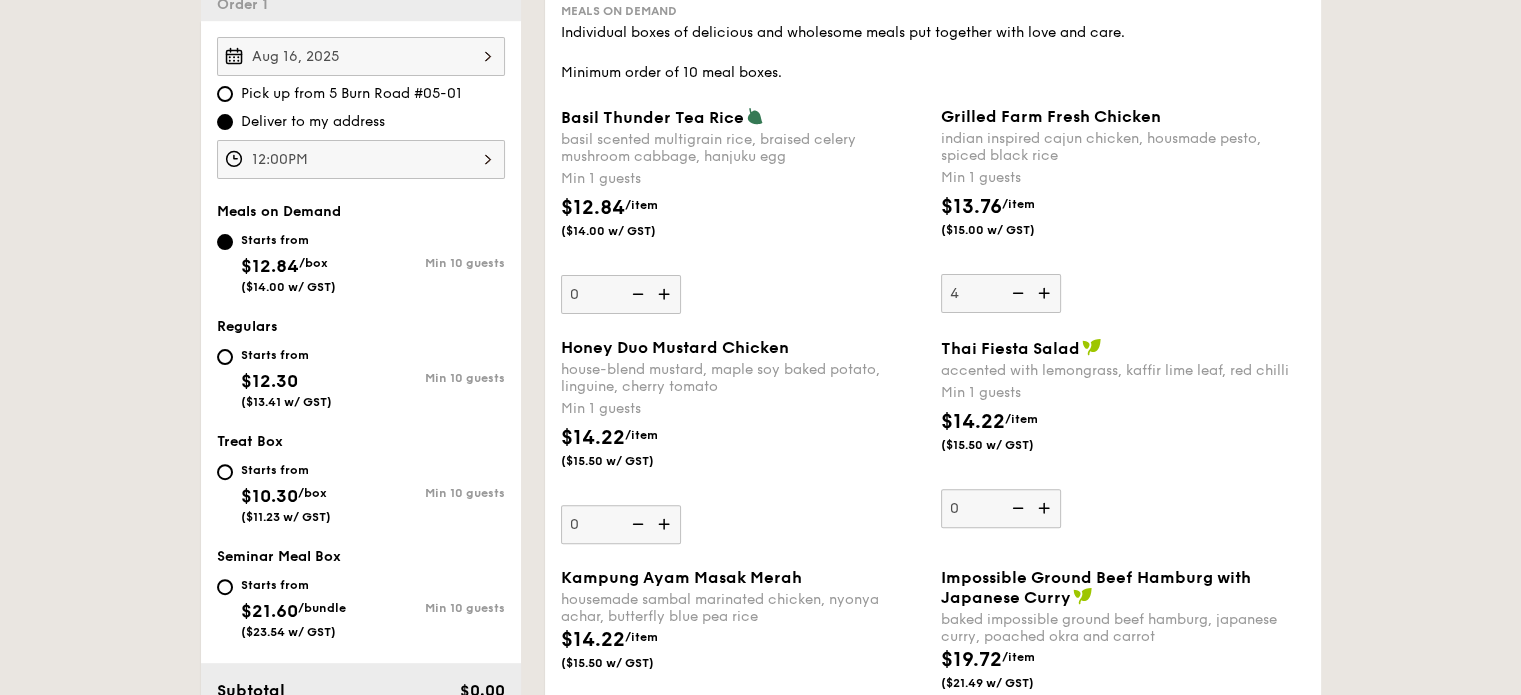 click at bounding box center (1046, 293) 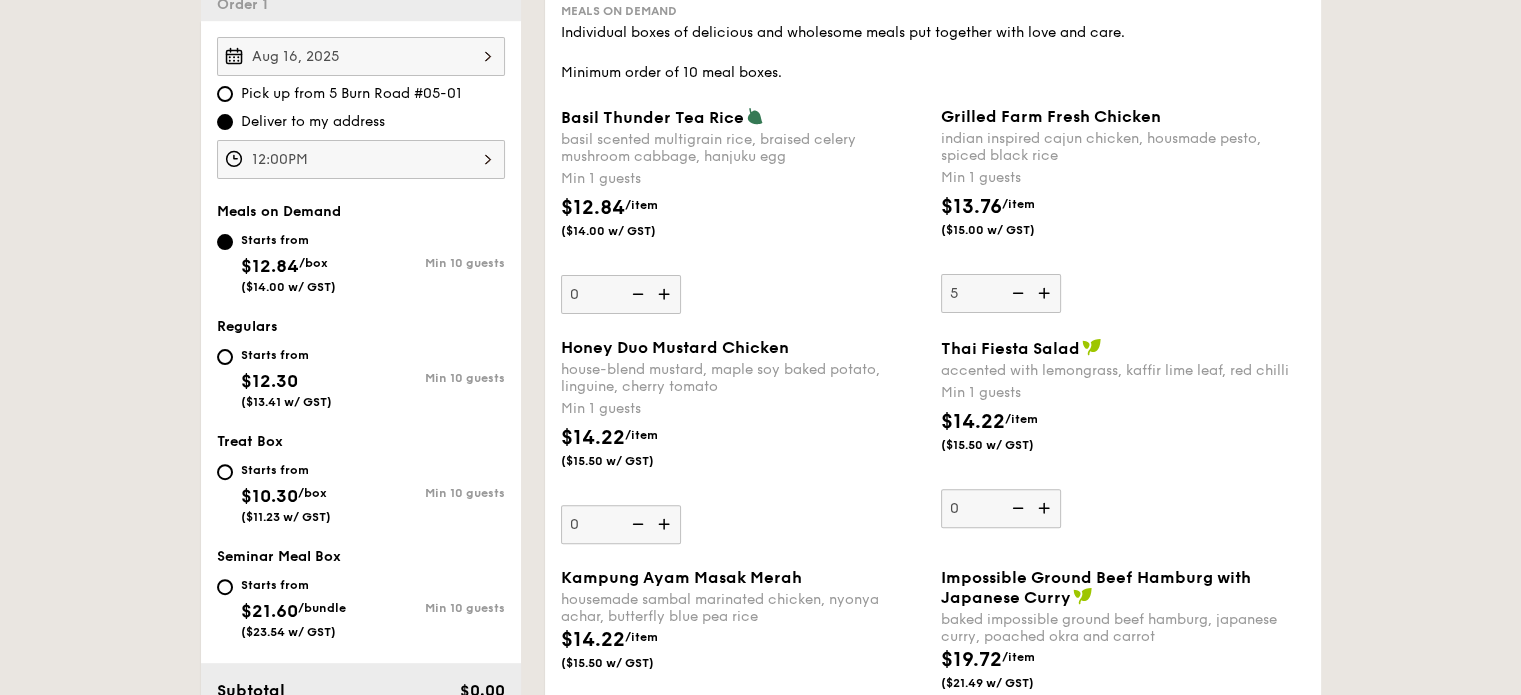 click at bounding box center [1046, 293] 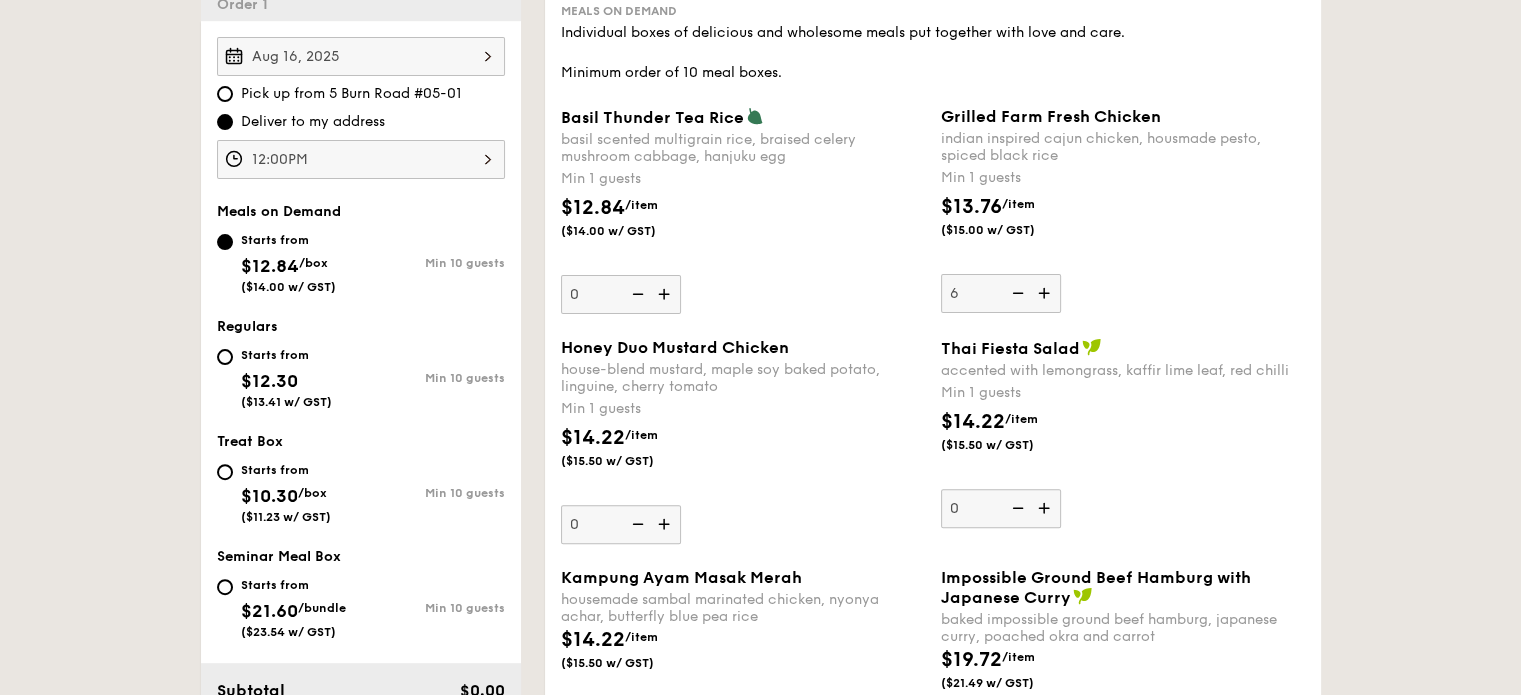click at bounding box center (1046, 293) 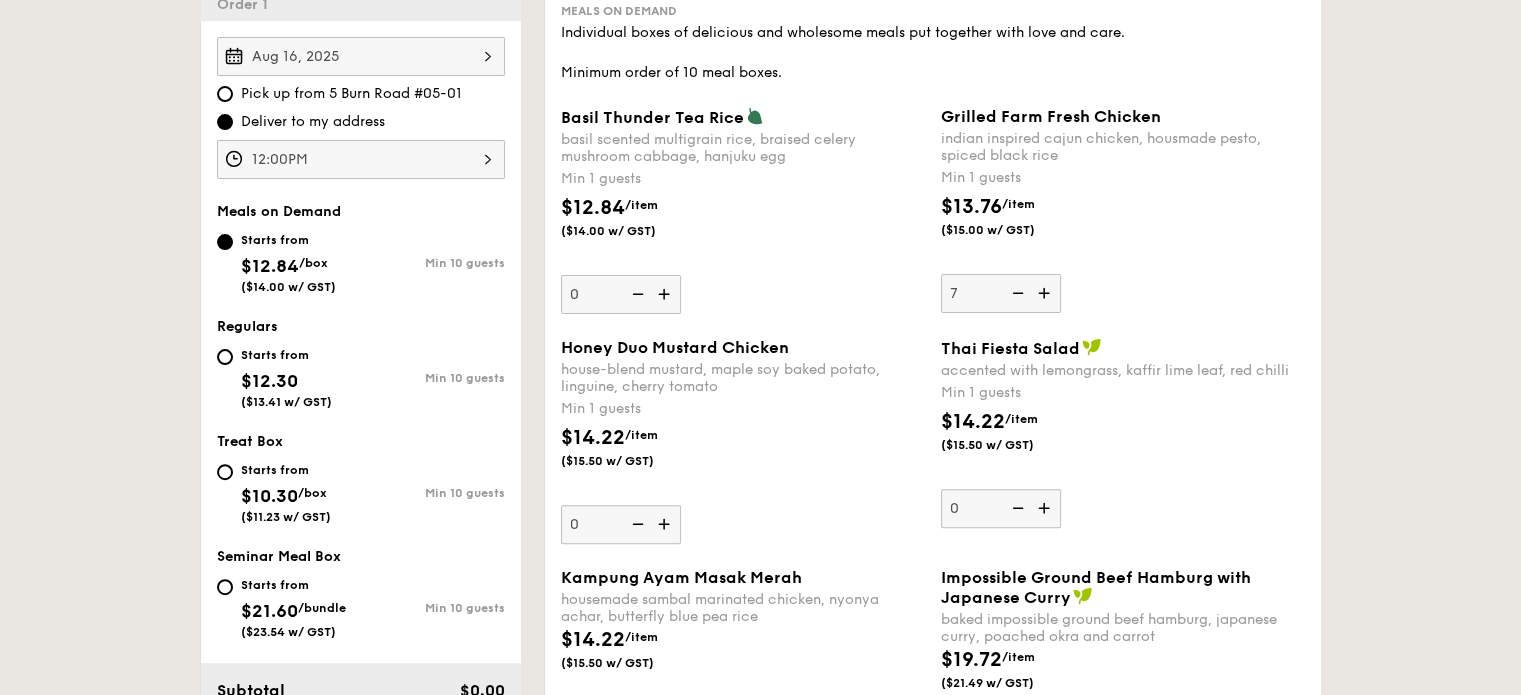 click at bounding box center (1046, 293) 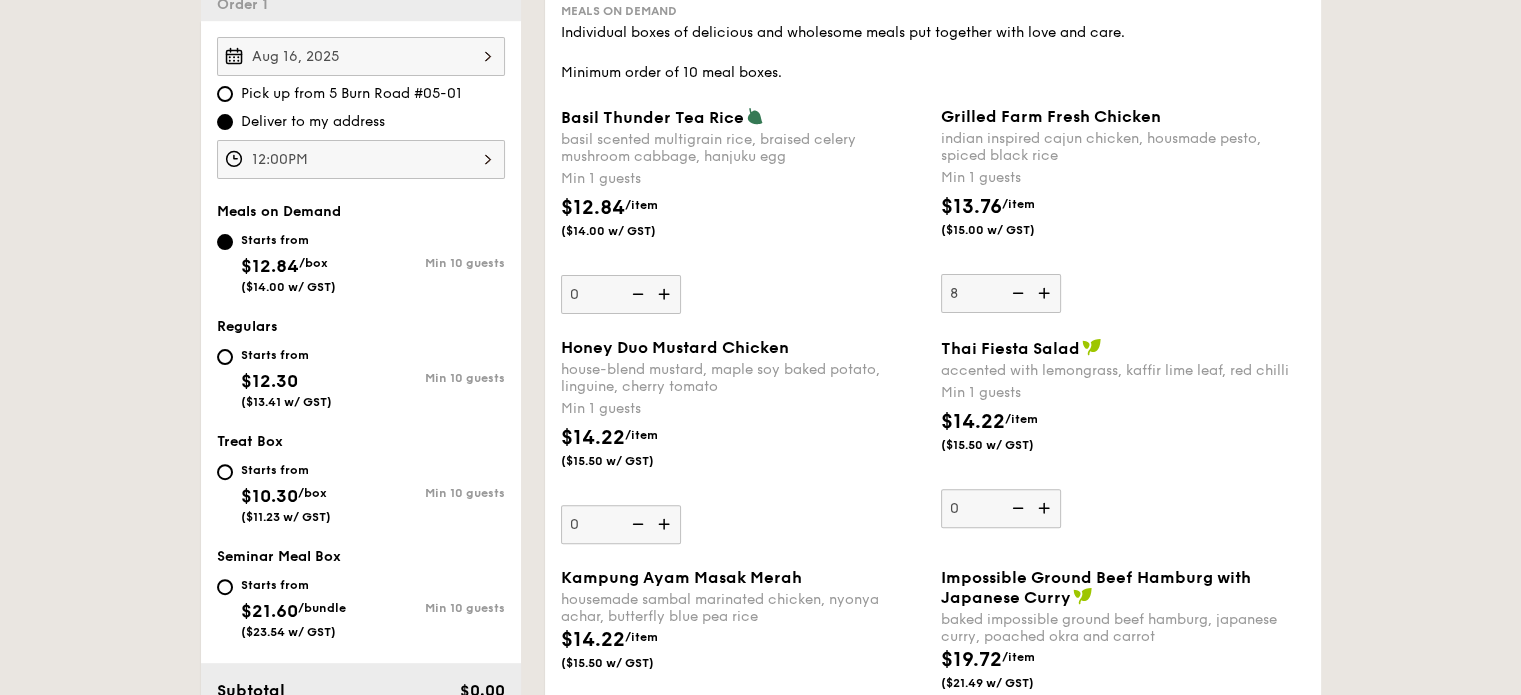 click at bounding box center (1046, 293) 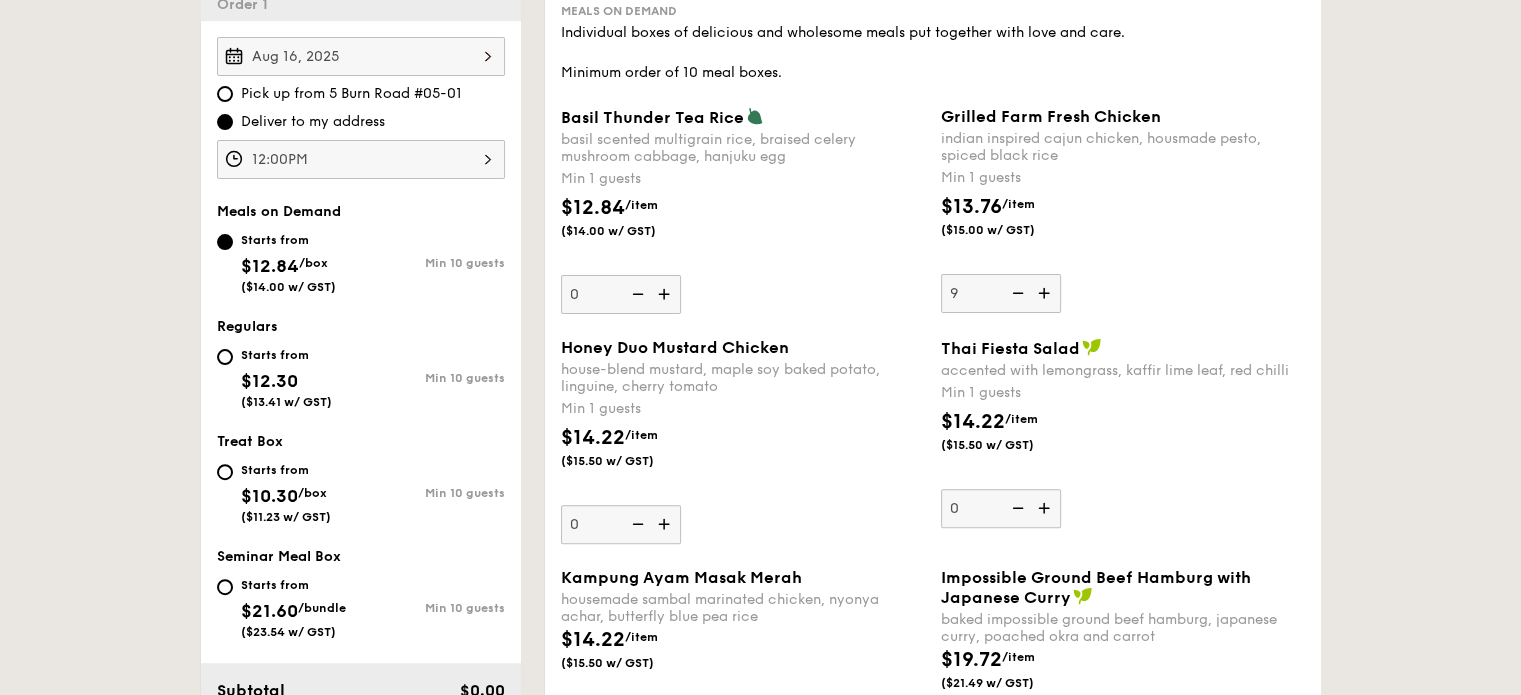 click at bounding box center (1046, 293) 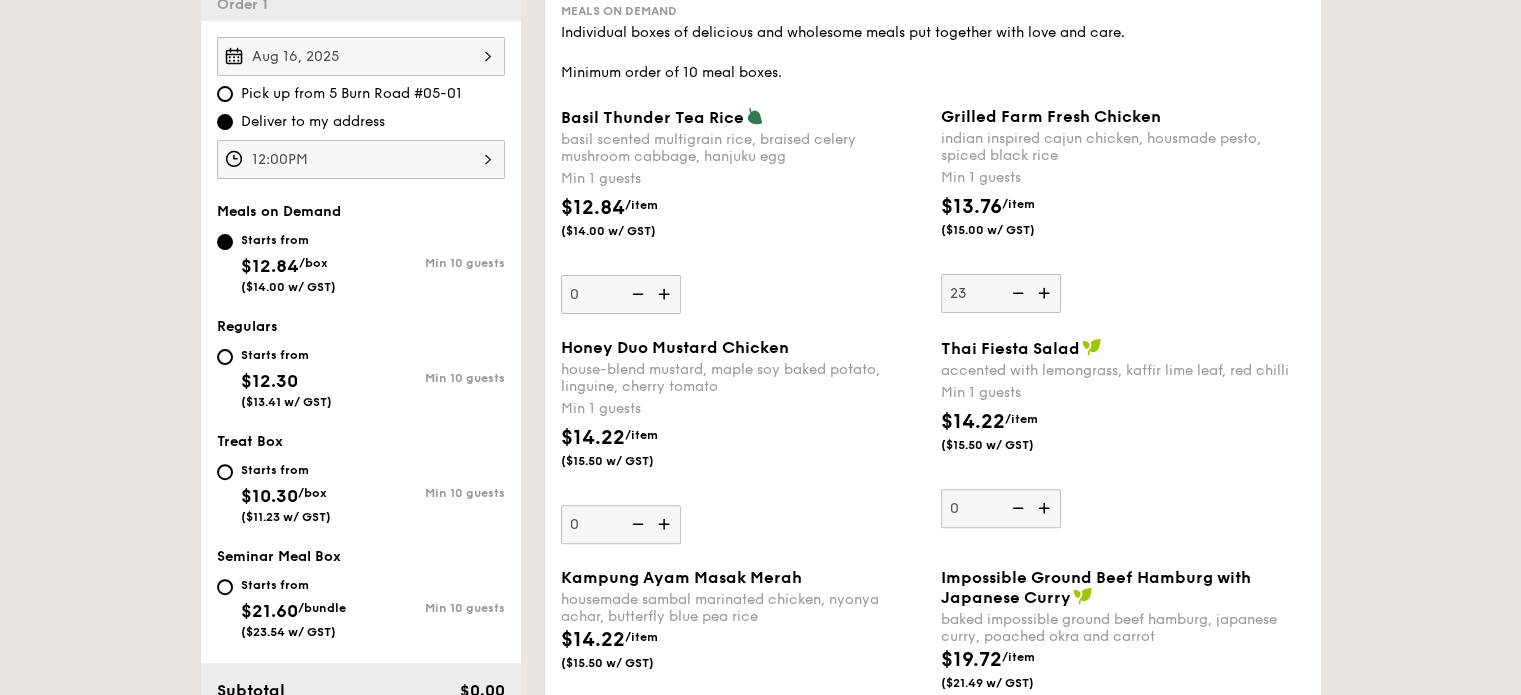 type on "2" 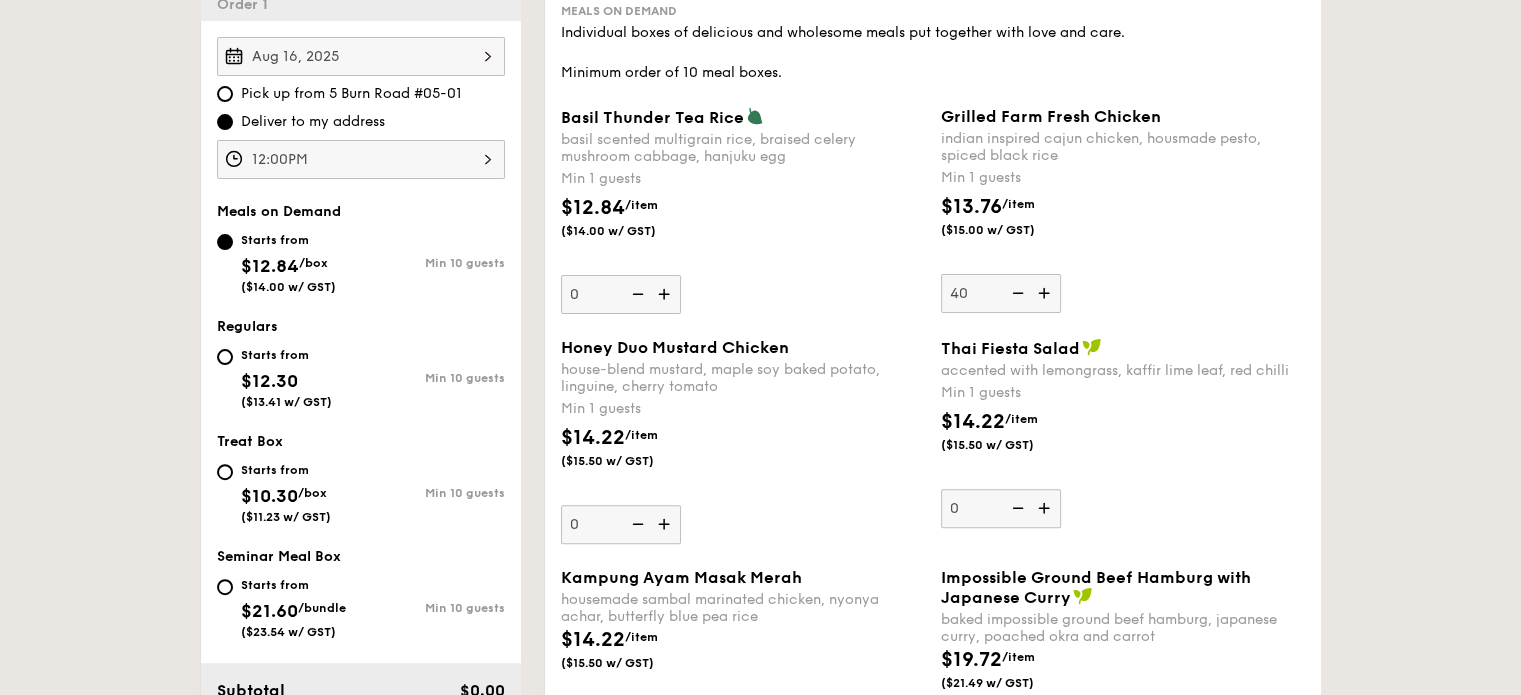 type on "40" 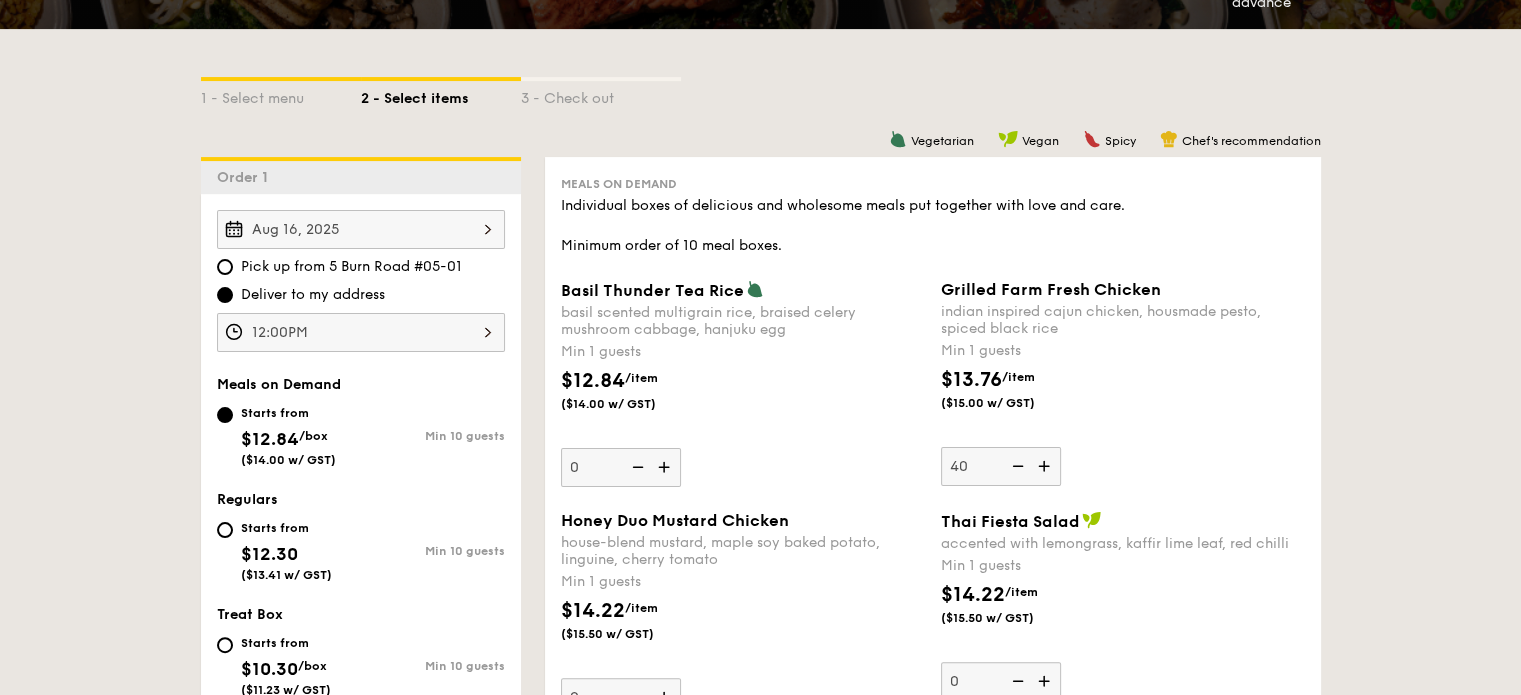 scroll, scrollTop: 599, scrollLeft: 0, axis: vertical 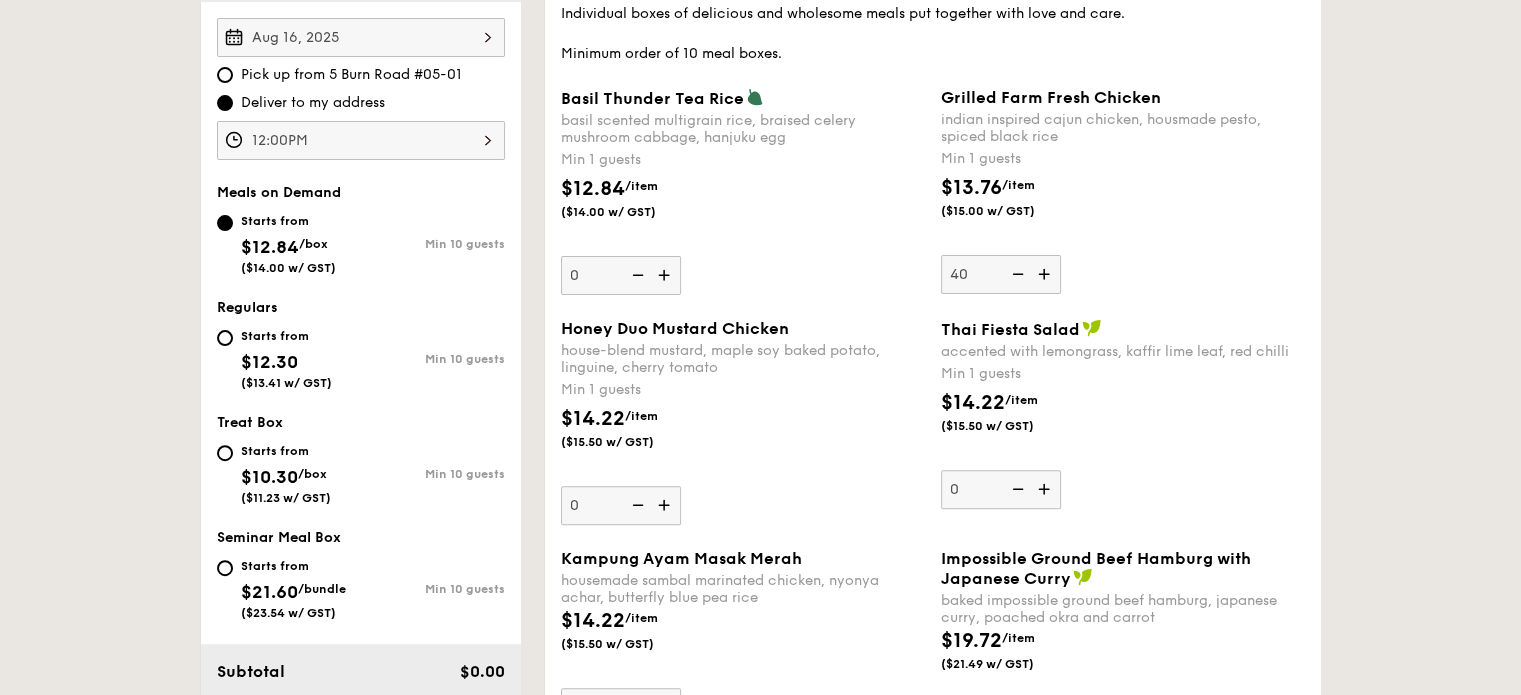 click on "1 - Select menu
2 - Select items
3 - Check out
Order 1
[DATE]
Pick up from [NUMBER] [STREET] #[NUMBER]-[NUMBER]
Deliver to my address
[TIME]
Meals on Demand
Starts from
$12.84
/box
($14.00 w/ GST)
Min 10 guests
Regulars
Starts from
$12.30
($13.41 w/ GST)
Min 10 guests
Treat Box
Starts from
$10.30
/box
($11.23 w/ GST)
Min 10 guests
Seminar Meal Box
Starts from
$21.60
/bundle
($23.54 w/ GST)
Min 10 guests
Subtotal
$0.00
[TIME] ,  ." at bounding box center (760, 1814) 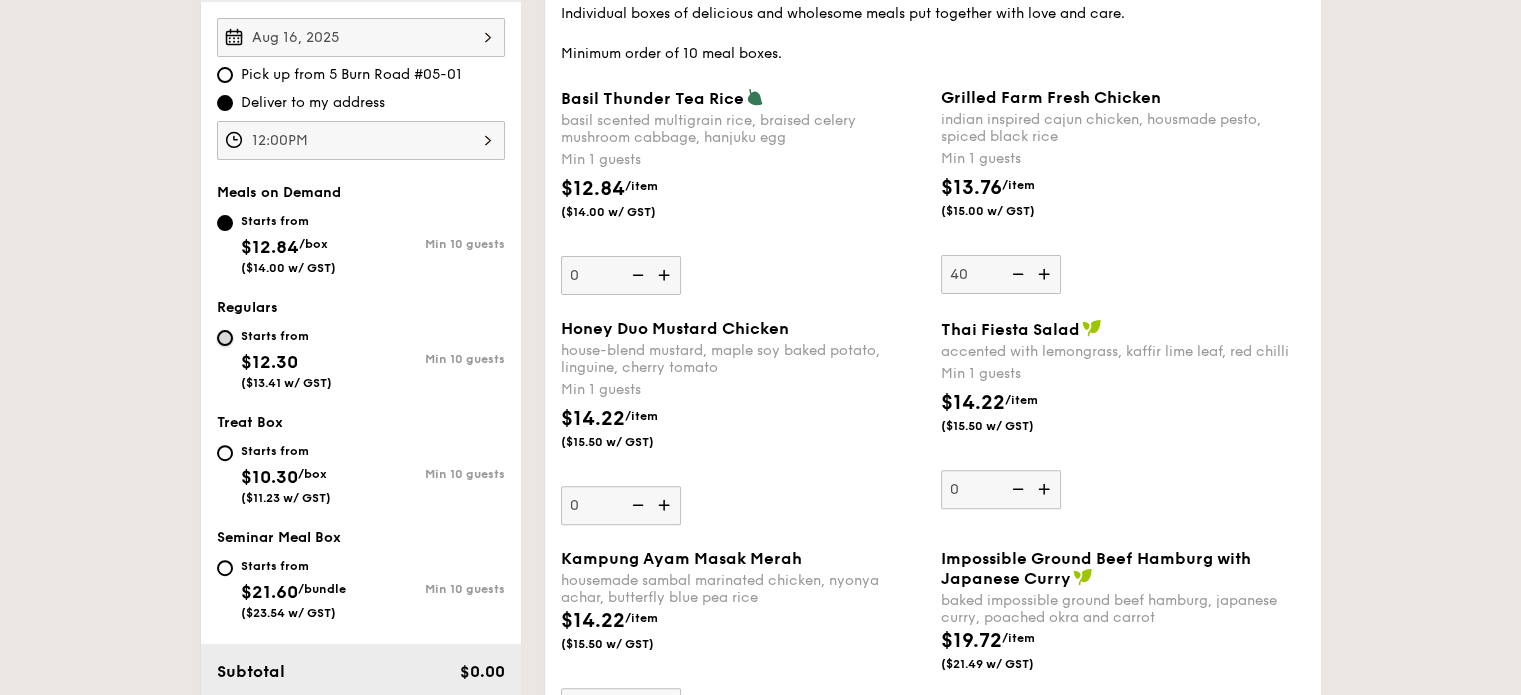 click on "Starts from
$12.30
($13.41 w/ GST)
Min 10 guests" at bounding box center [225, 338] 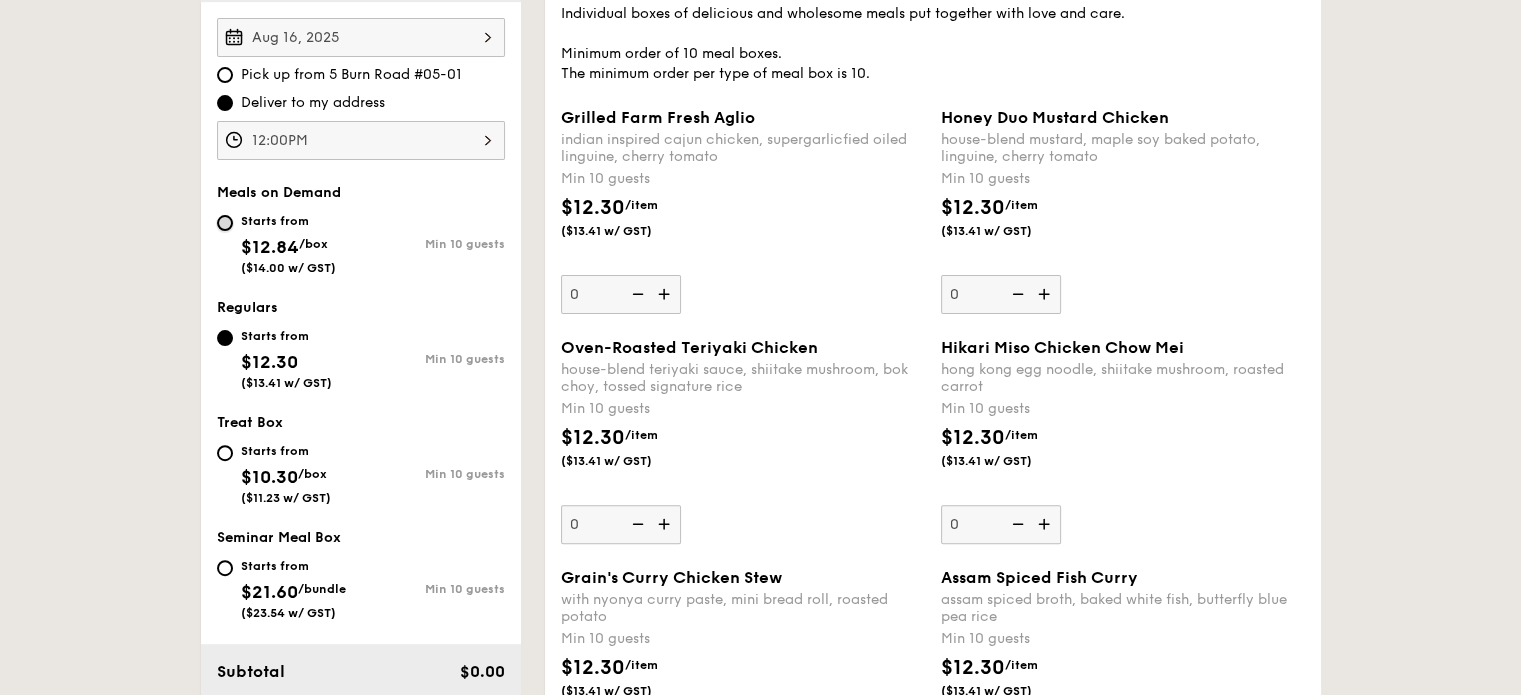 click on "Starts from
$12.84
/box
($14.00 w/ GST)
Min 10 guests" at bounding box center (225, 223) 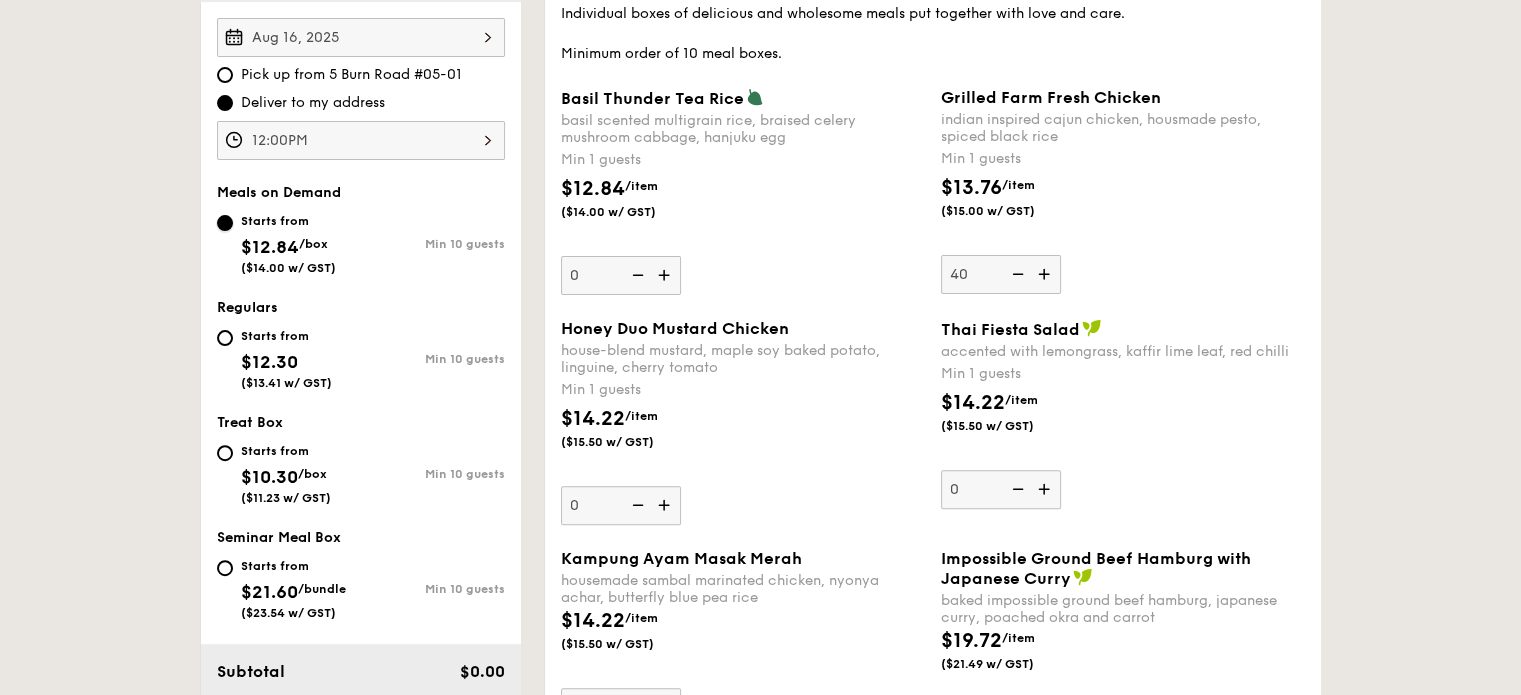click on "Starts from
$12.84
/box
($14.00 w/ GST)
Min 10 guests" at bounding box center [225, 223] 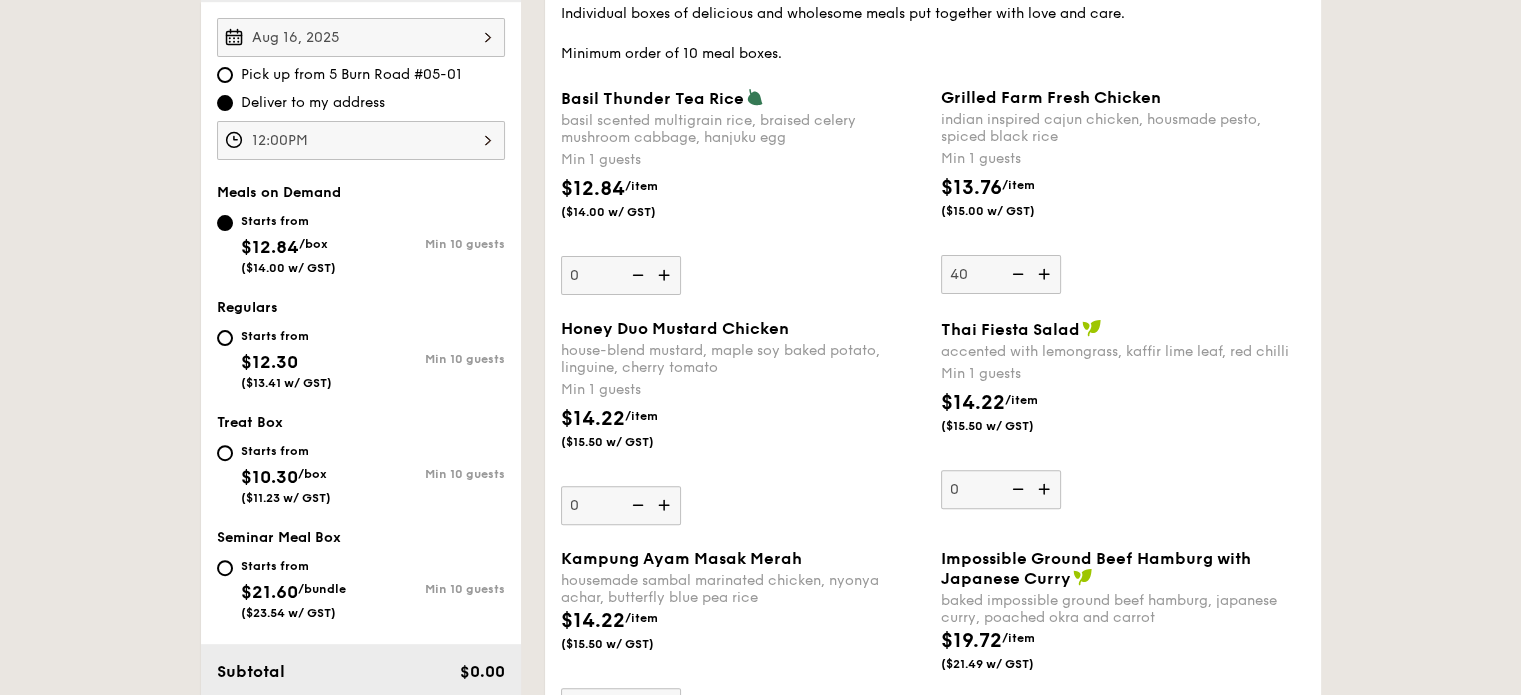 click on "Starts from
$12.30
($13.41 w/ GST)
Min 10 guests" at bounding box center [361, 363] 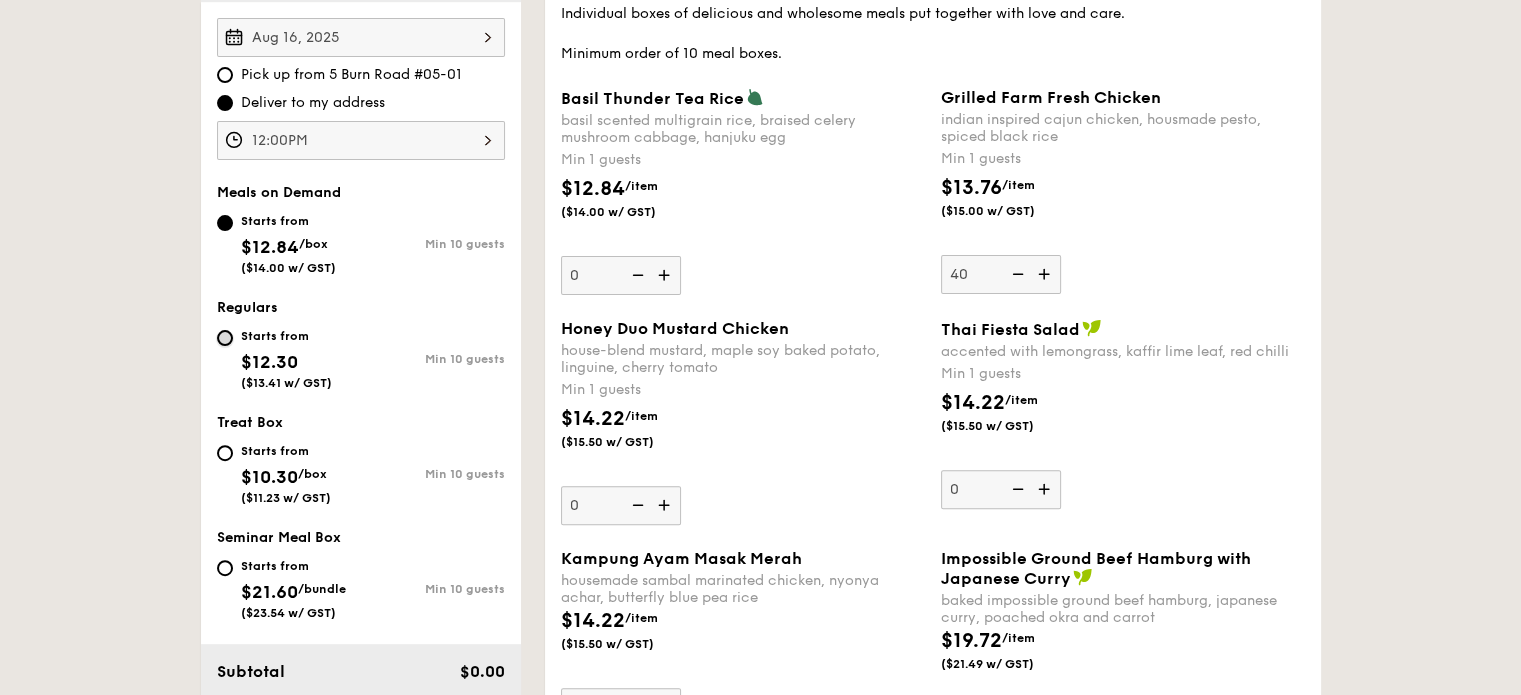 click on "Starts from
$12.30
($13.41 w/ GST)
Min 10 guests" at bounding box center [225, 338] 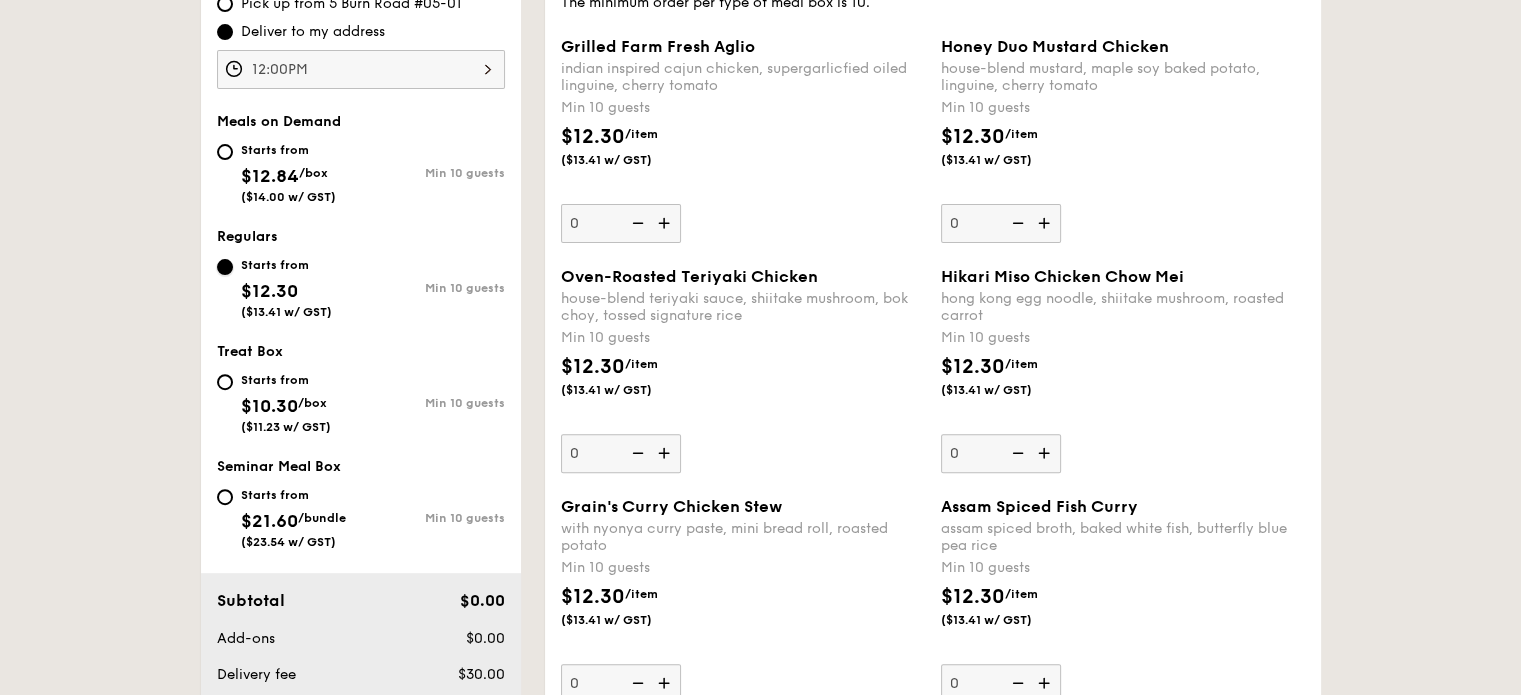 scroll, scrollTop: 668, scrollLeft: 0, axis: vertical 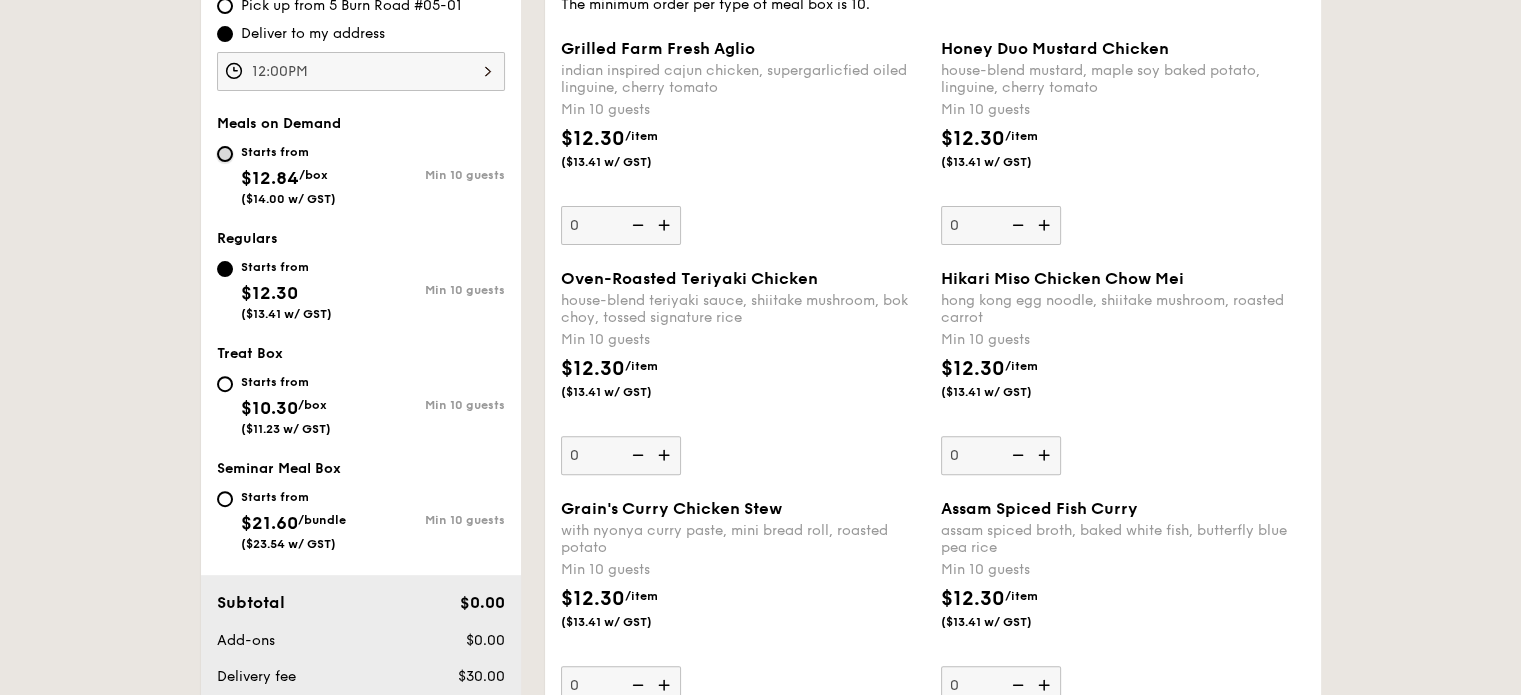 click on "Starts from
$12.84
/box
($14.00 w/ GST)
Min 10 guests" at bounding box center (225, 154) 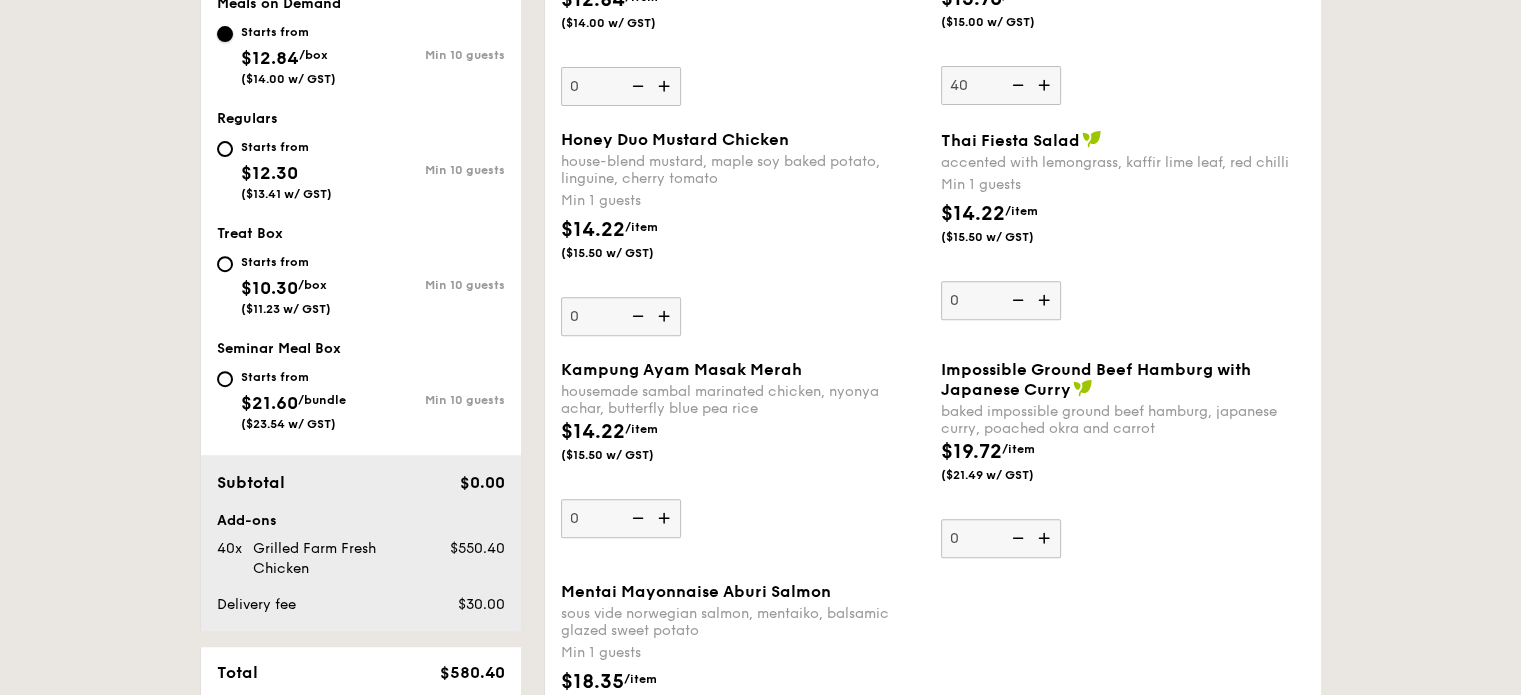 scroll, scrollTop: 786, scrollLeft: 0, axis: vertical 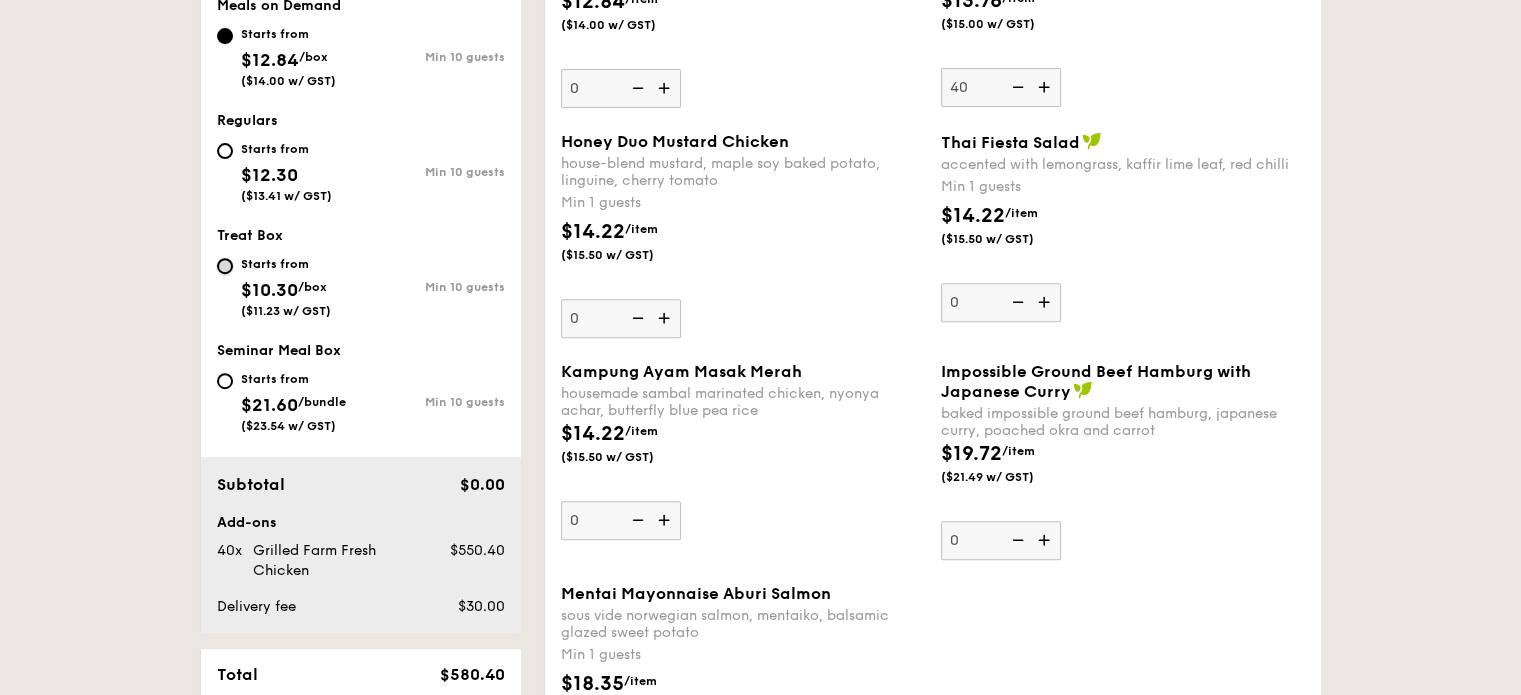 click on "Starts from
$10.30
/box
($11.23 w/ GST)
Min 10 guests" at bounding box center [225, 266] 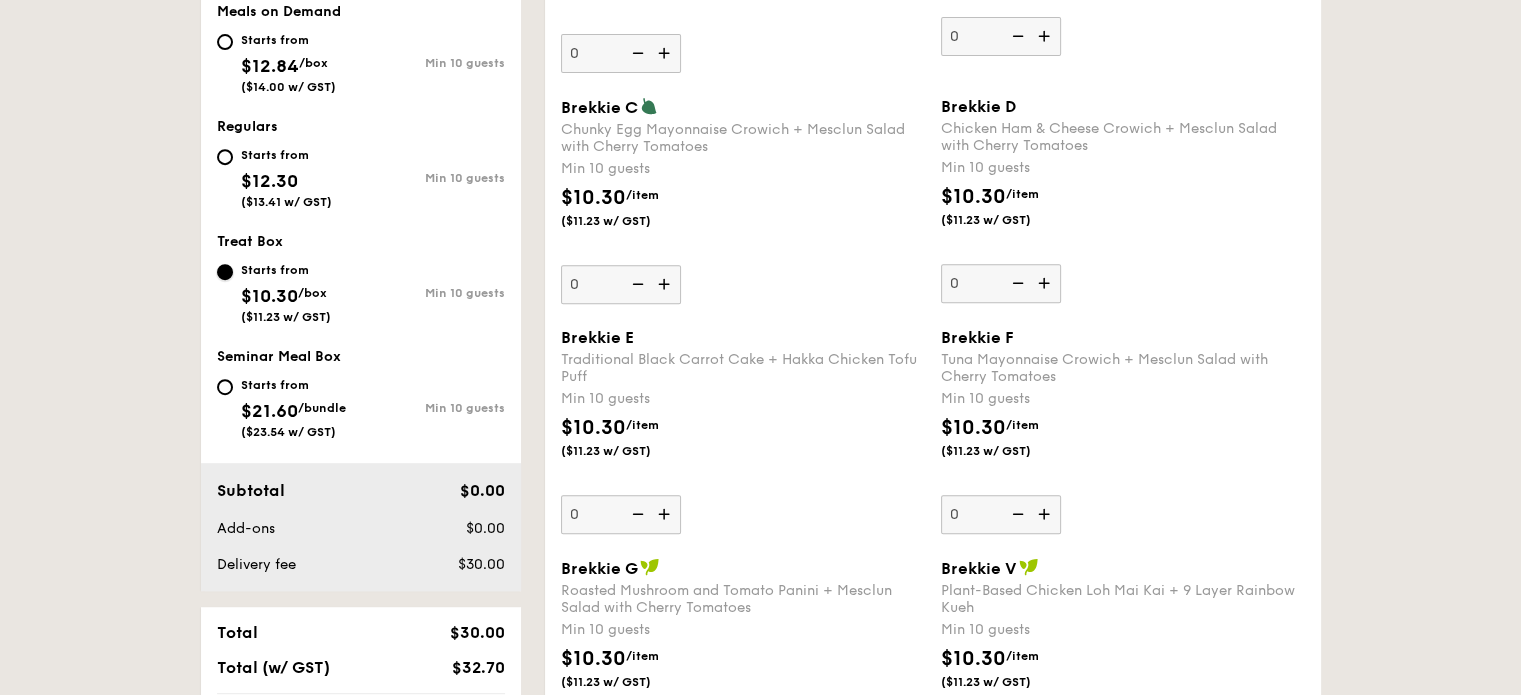 scroll, scrollTop: 837, scrollLeft: 0, axis: vertical 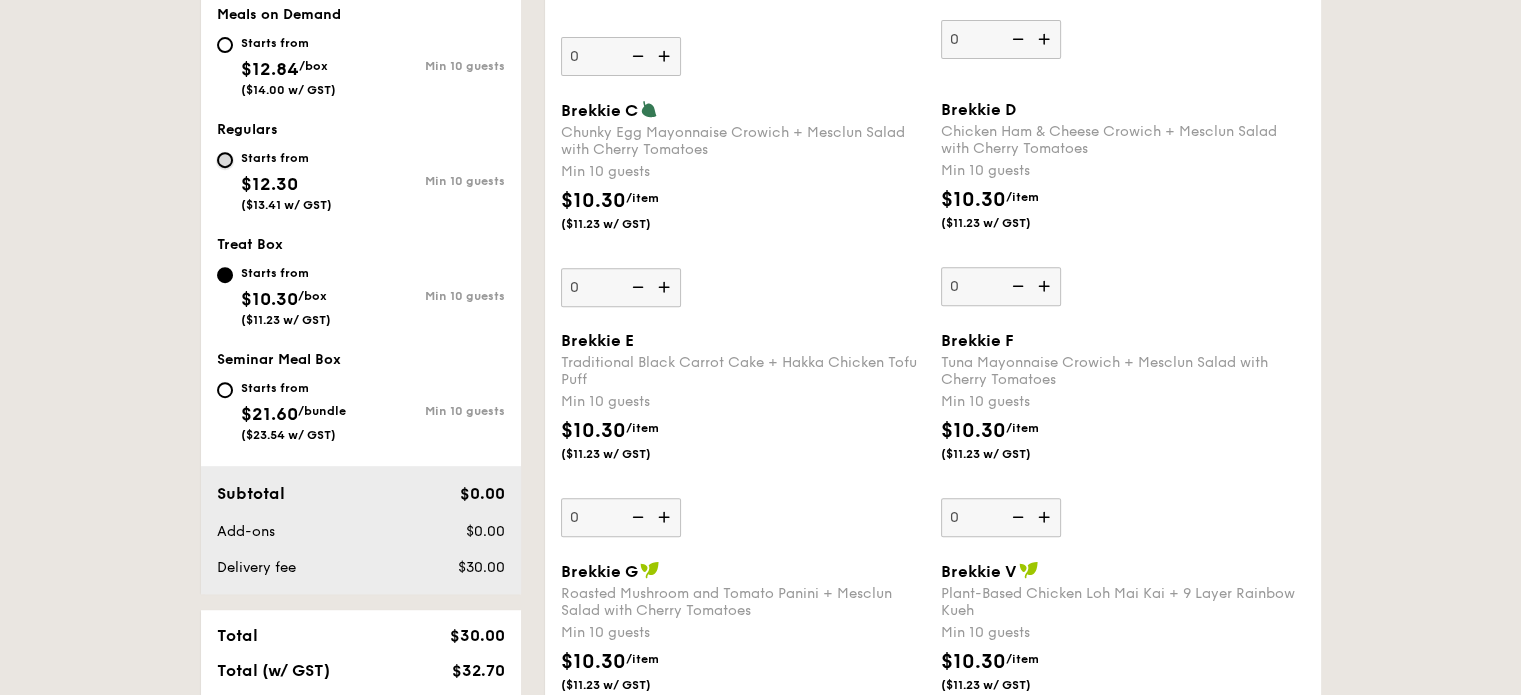 click on "Starts from
$12.30
($13.41 w/ GST)
Min 10 guests" at bounding box center (225, 160) 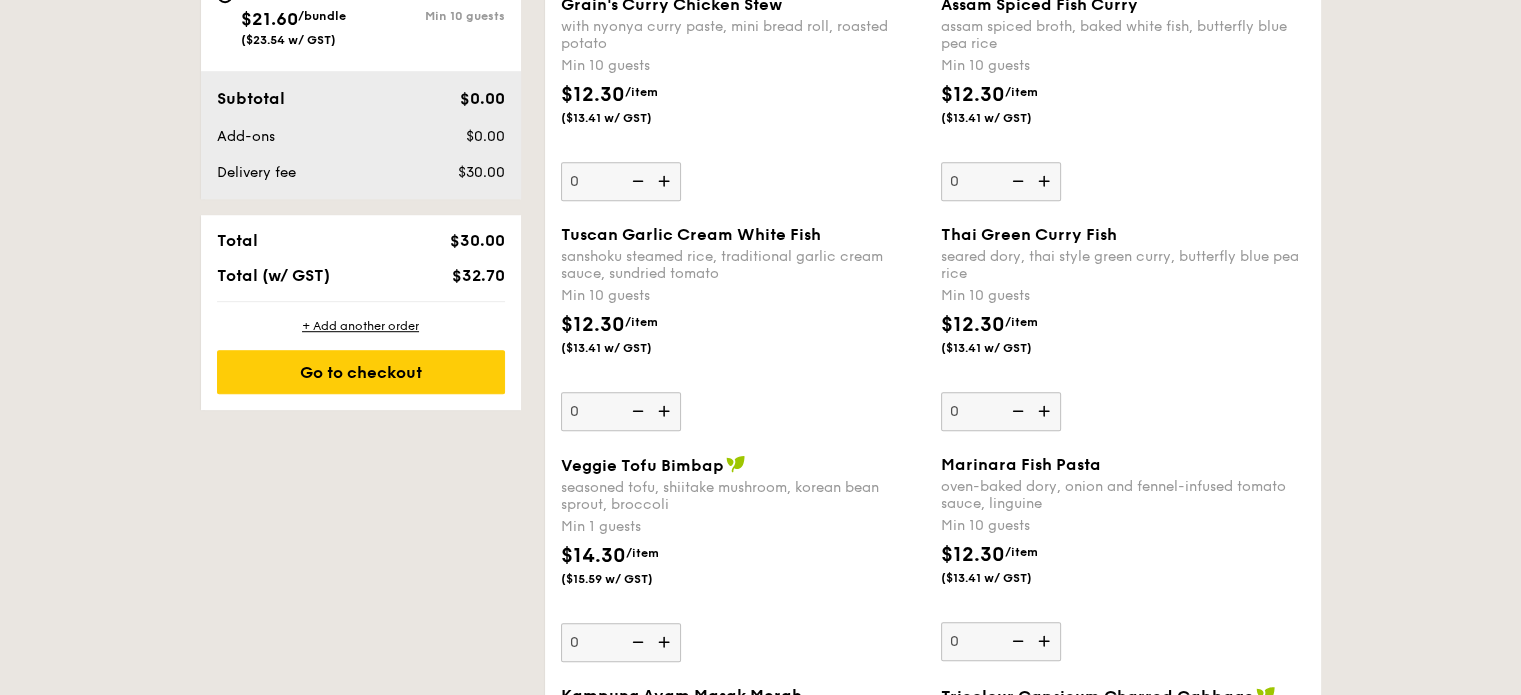 scroll, scrollTop: 1172, scrollLeft: 0, axis: vertical 